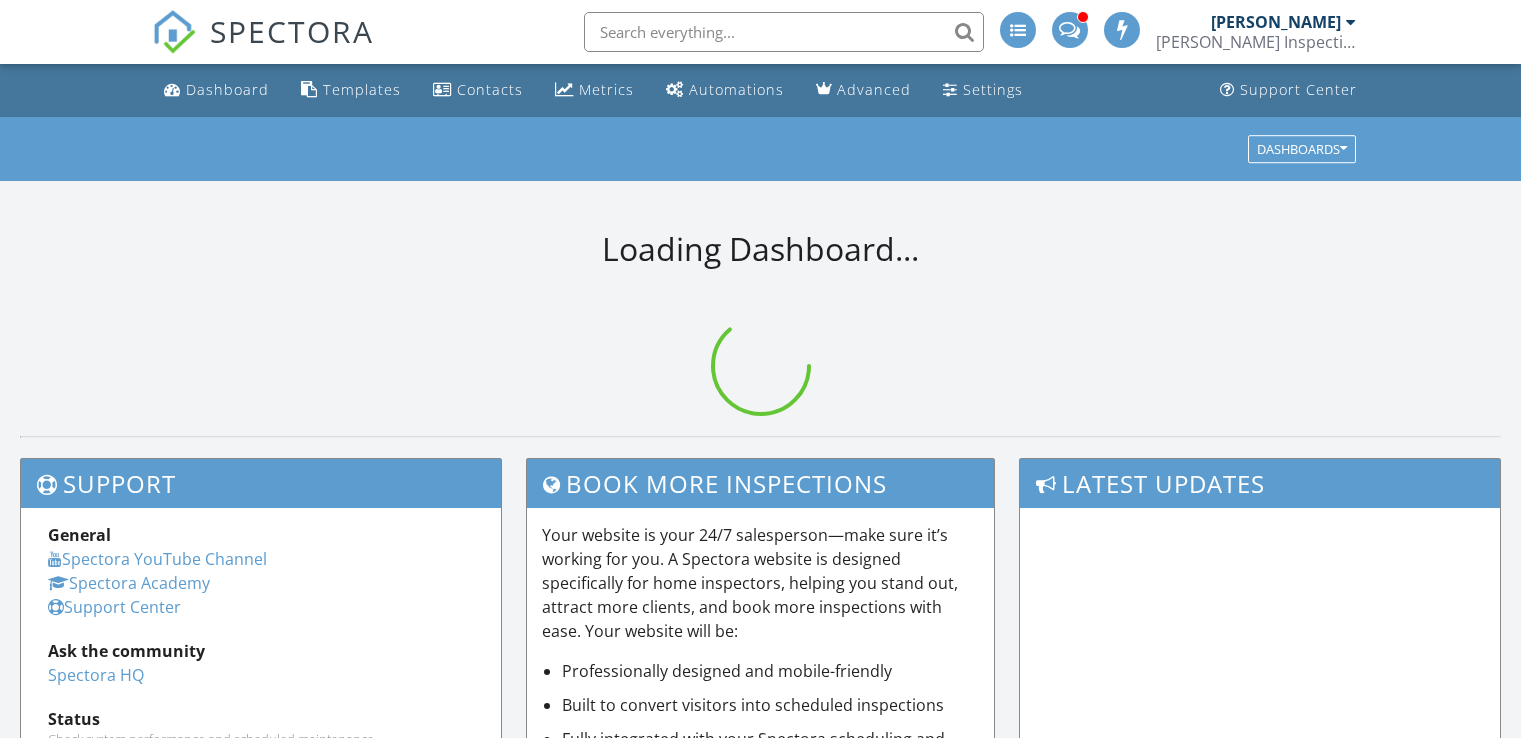 scroll, scrollTop: 0, scrollLeft: 0, axis: both 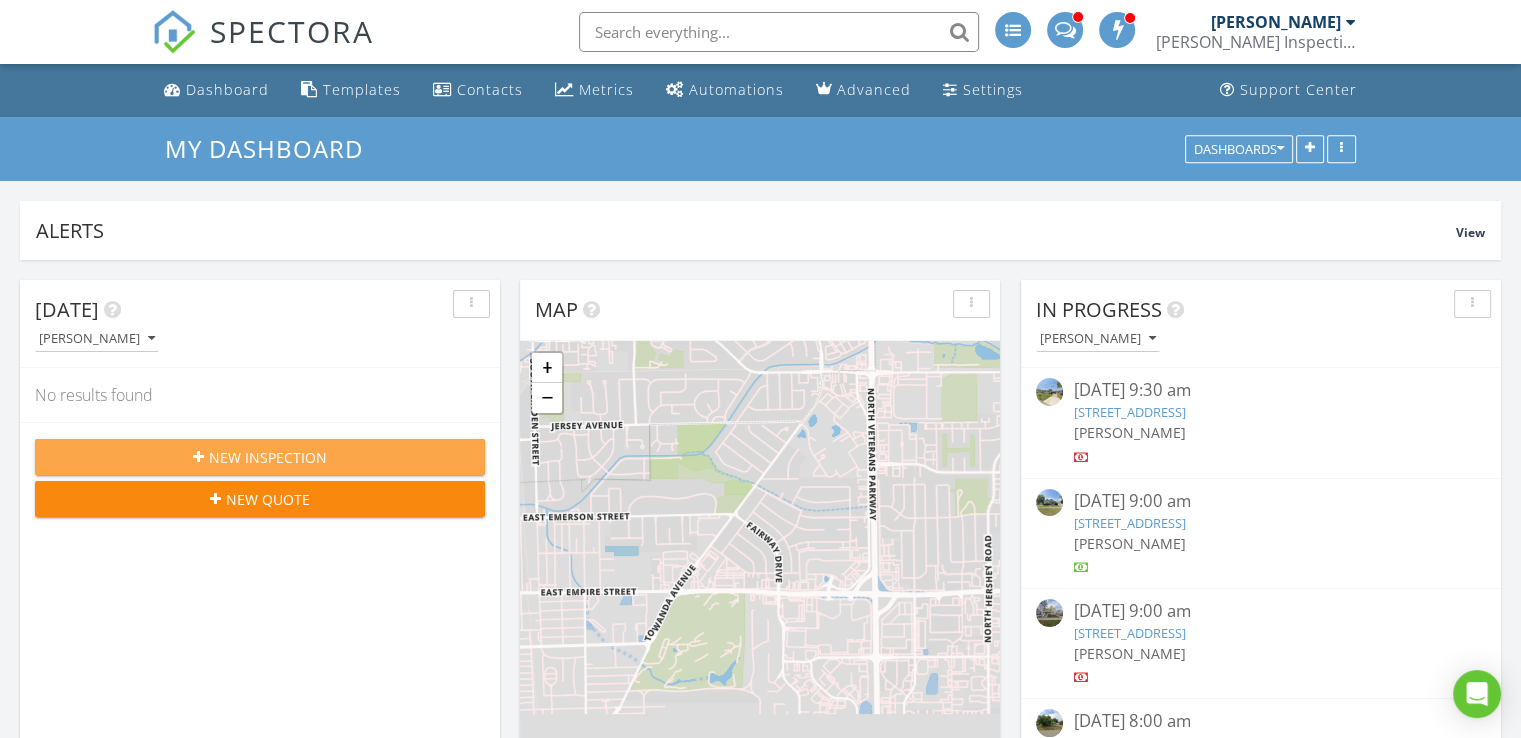 click on "New Inspection" at bounding box center [268, 457] 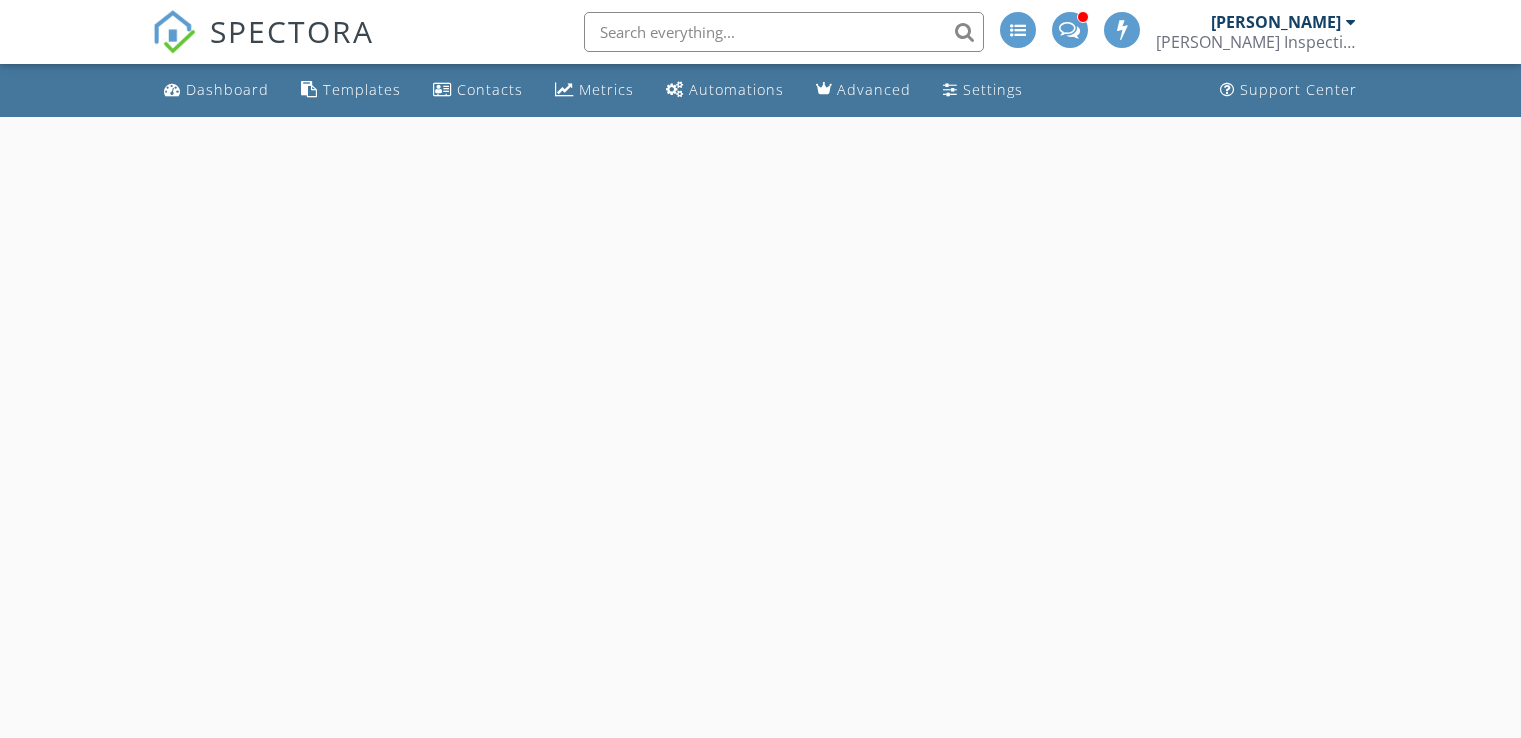 scroll, scrollTop: 0, scrollLeft: 0, axis: both 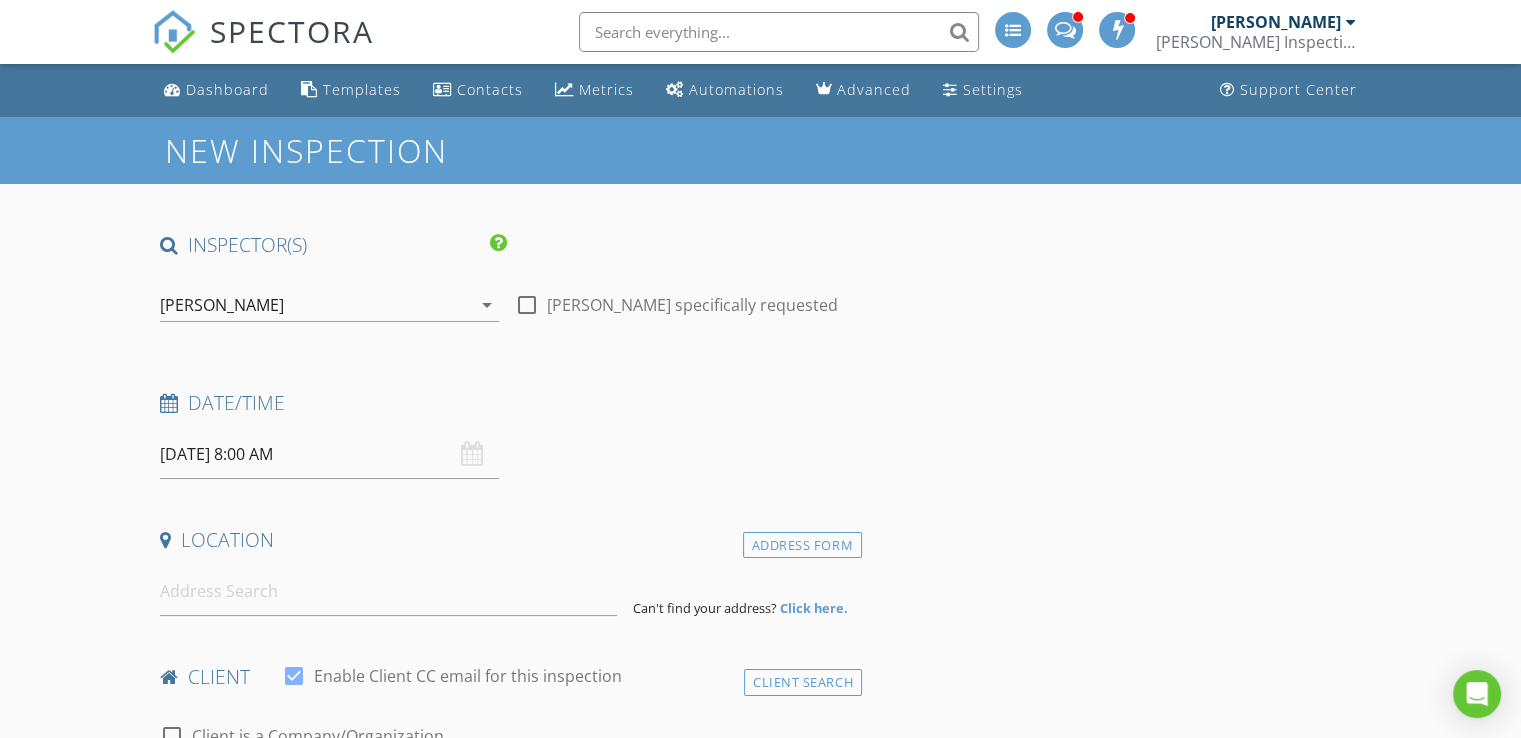 click on "[PERSON_NAME]" at bounding box center (315, 305) 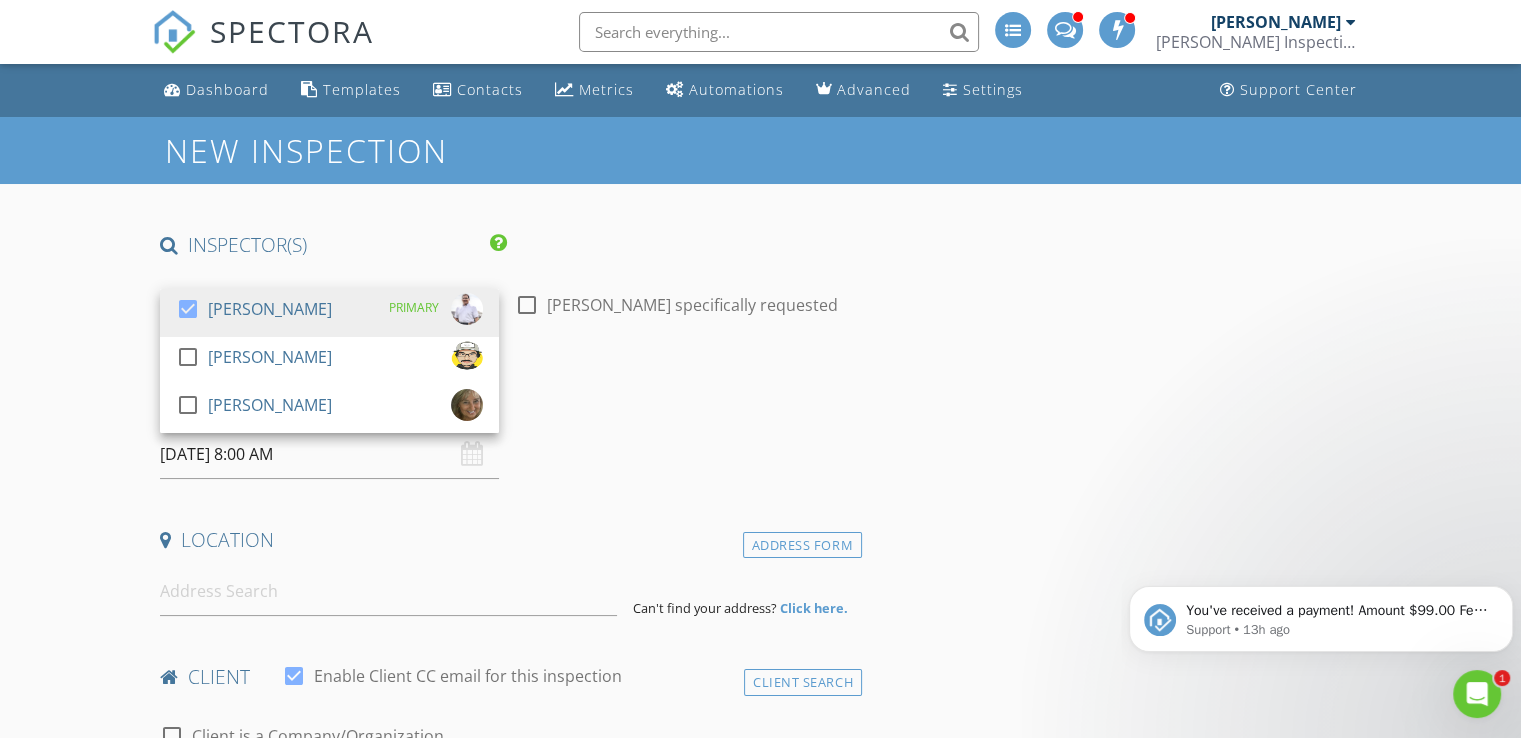 scroll, scrollTop: 0, scrollLeft: 0, axis: both 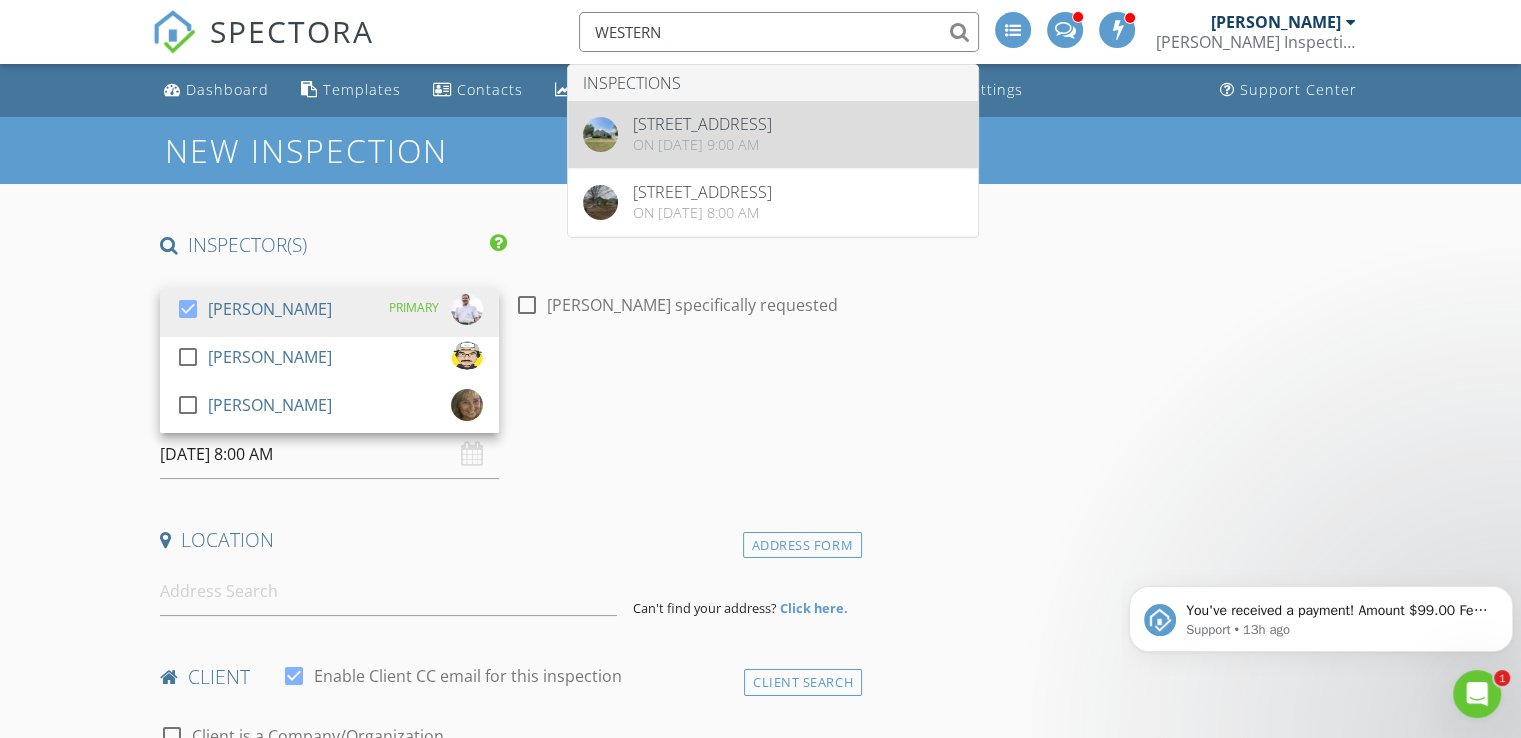 type on "WESTERN" 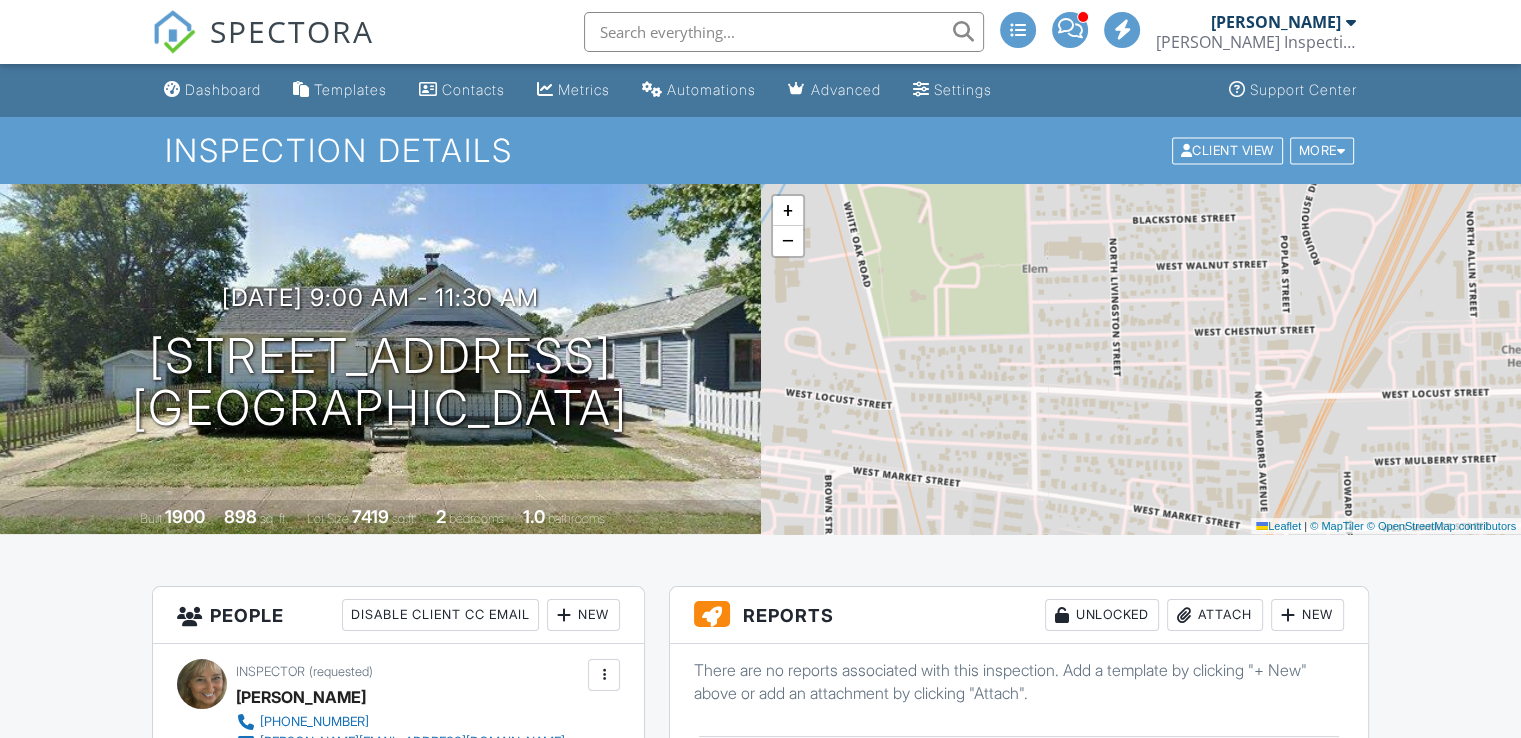 scroll, scrollTop: 325, scrollLeft: 0, axis: vertical 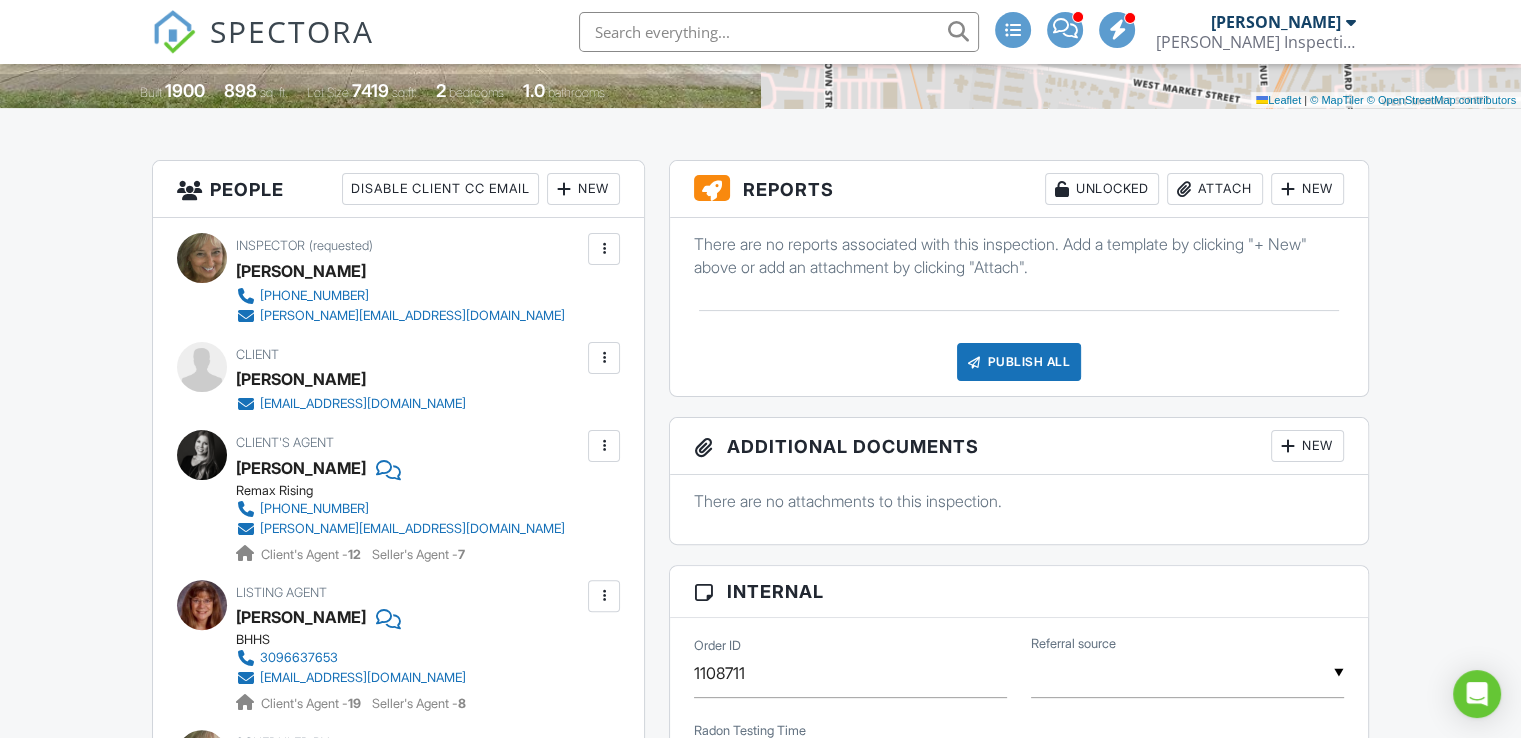 click on "Attach" at bounding box center [1215, 189] 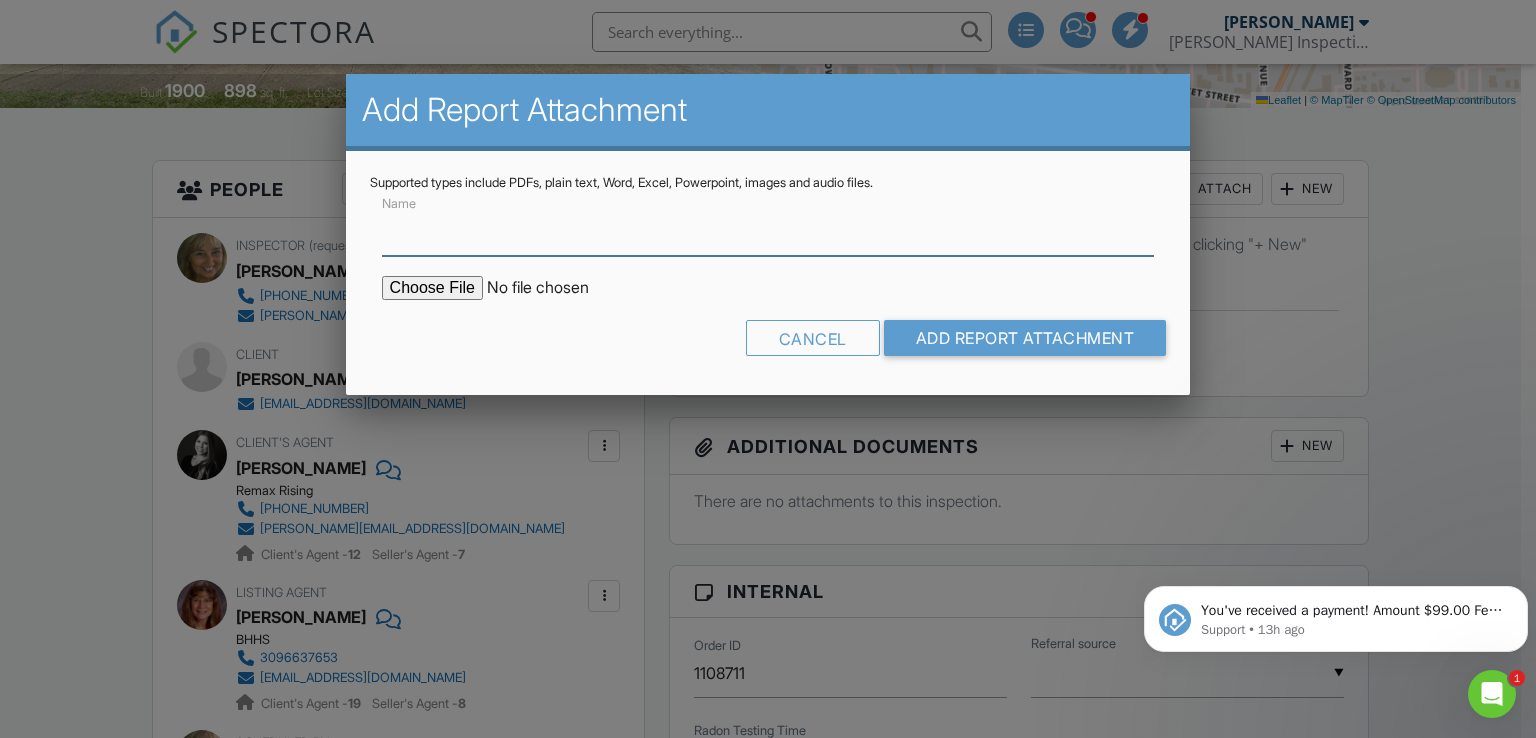 scroll, scrollTop: 0, scrollLeft: 0, axis: both 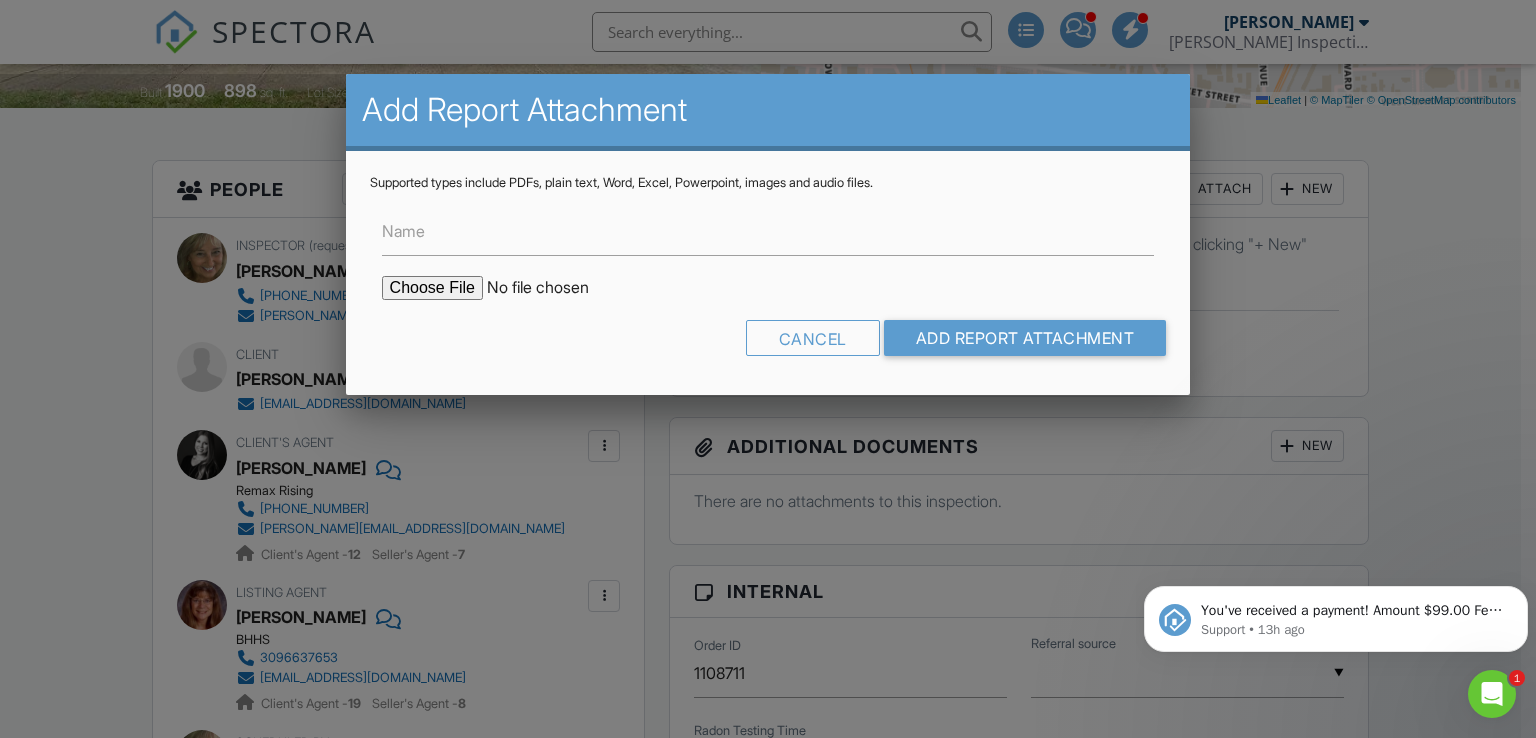 click at bounding box center (552, 288) 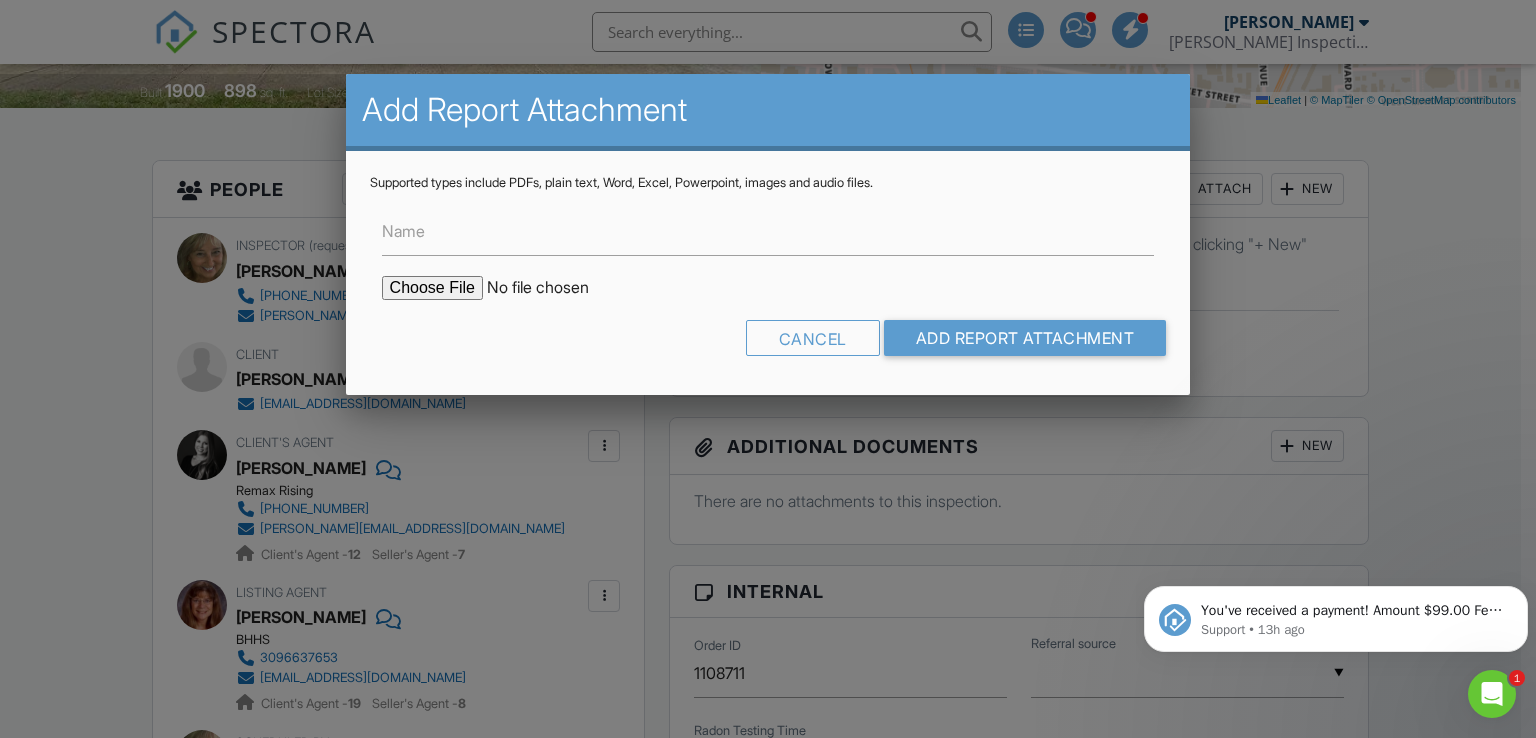 type on "C:\fakepath\DIAGRAM- WESTERN.pdf" 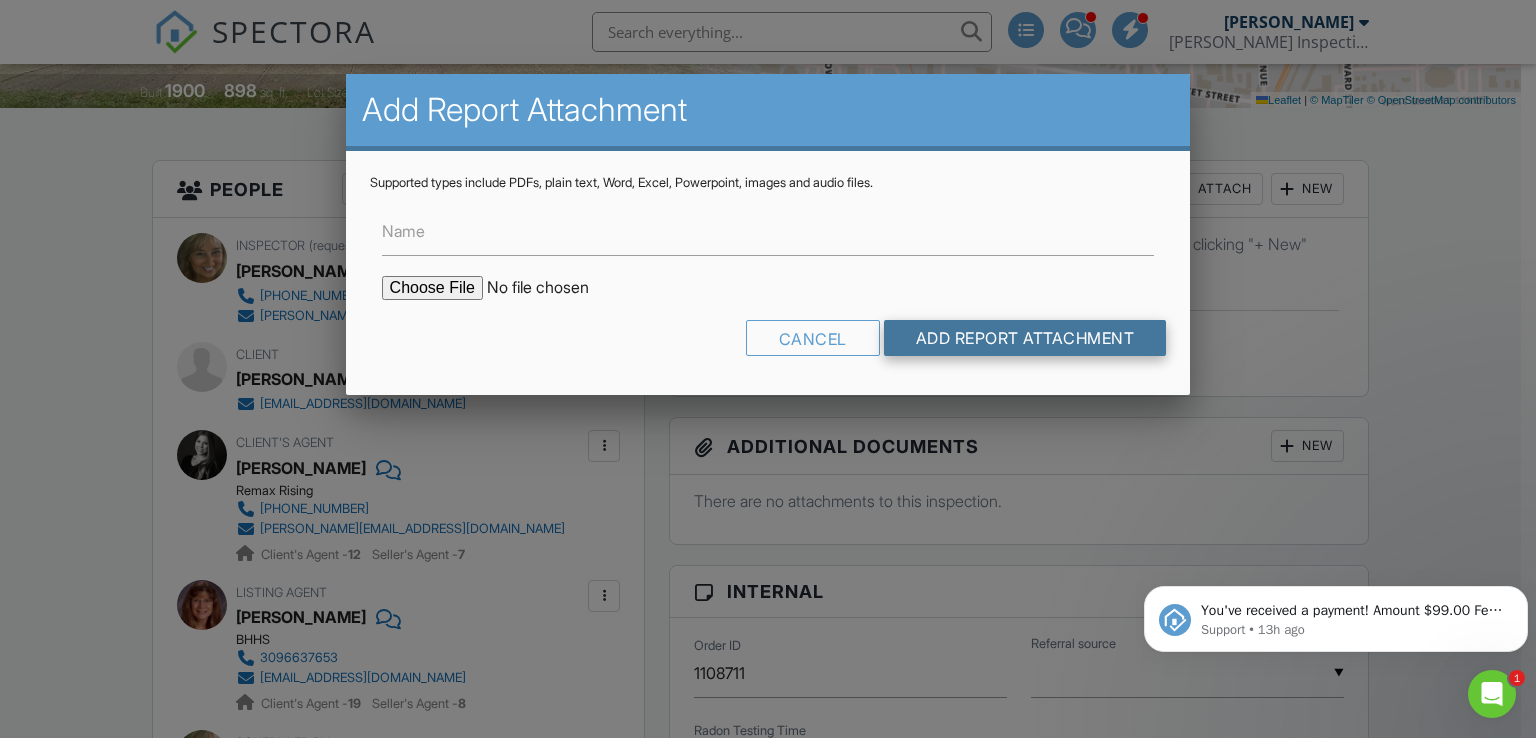 click on "Add Report Attachment" at bounding box center (1025, 338) 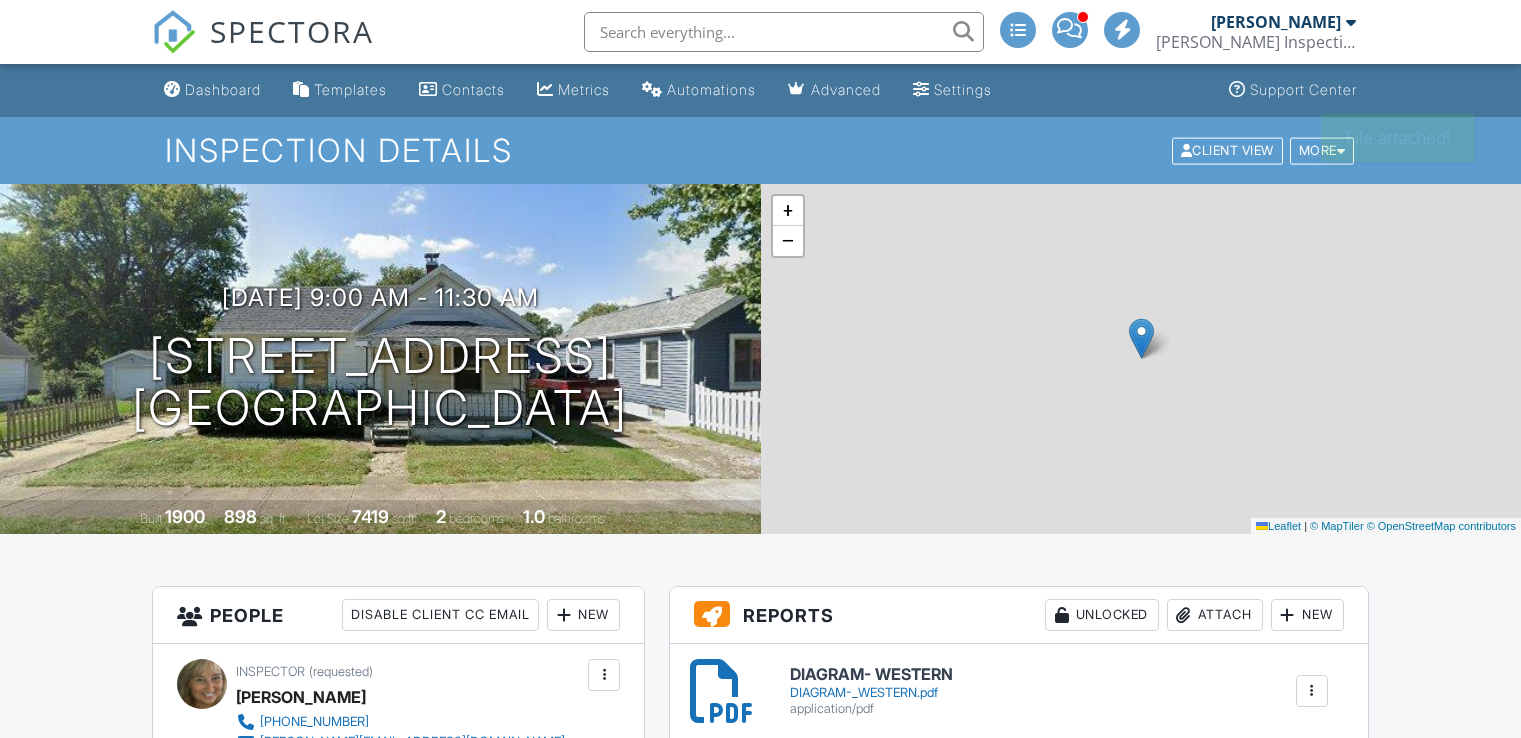 scroll, scrollTop: 0, scrollLeft: 0, axis: both 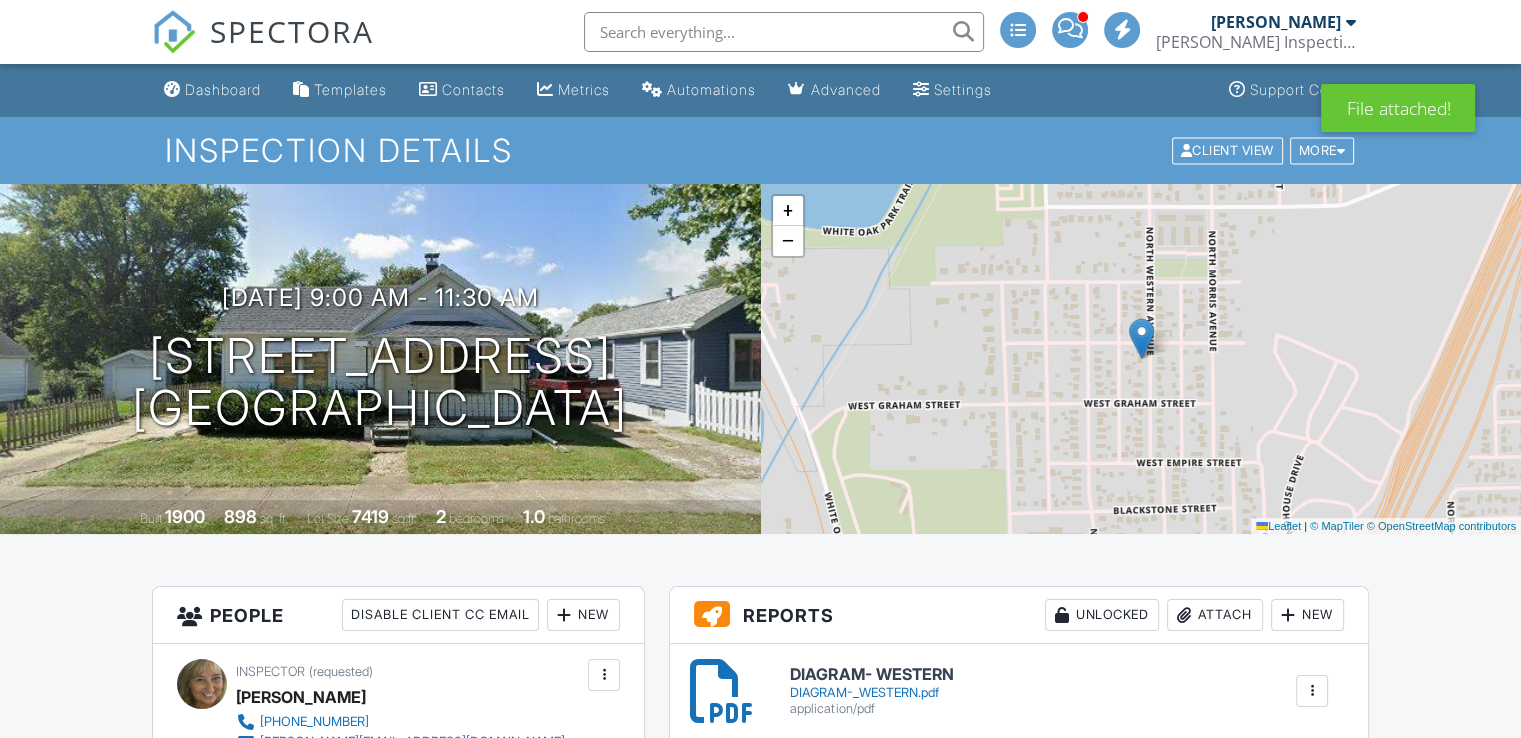 click on "Attach" at bounding box center [1215, 615] 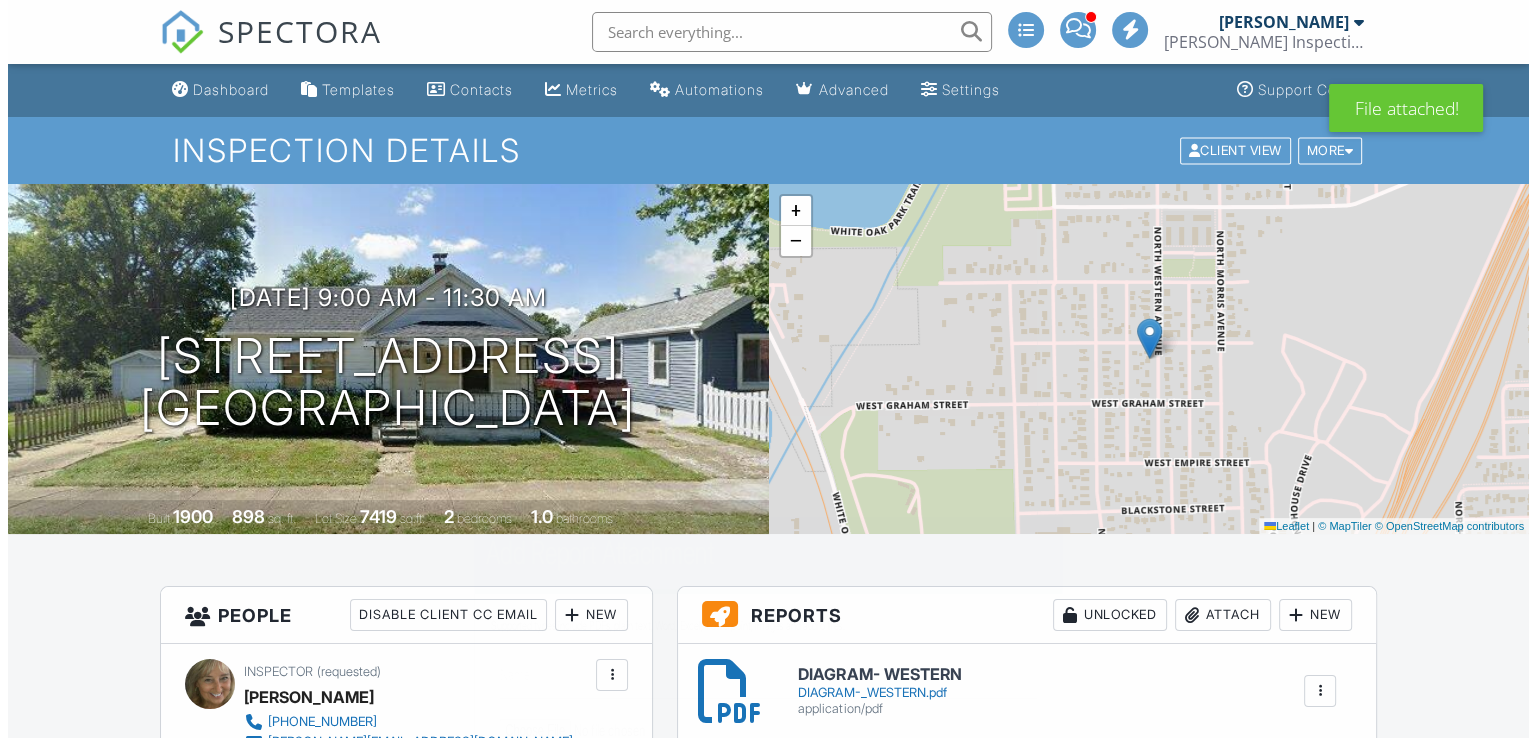 scroll, scrollTop: 0, scrollLeft: 0, axis: both 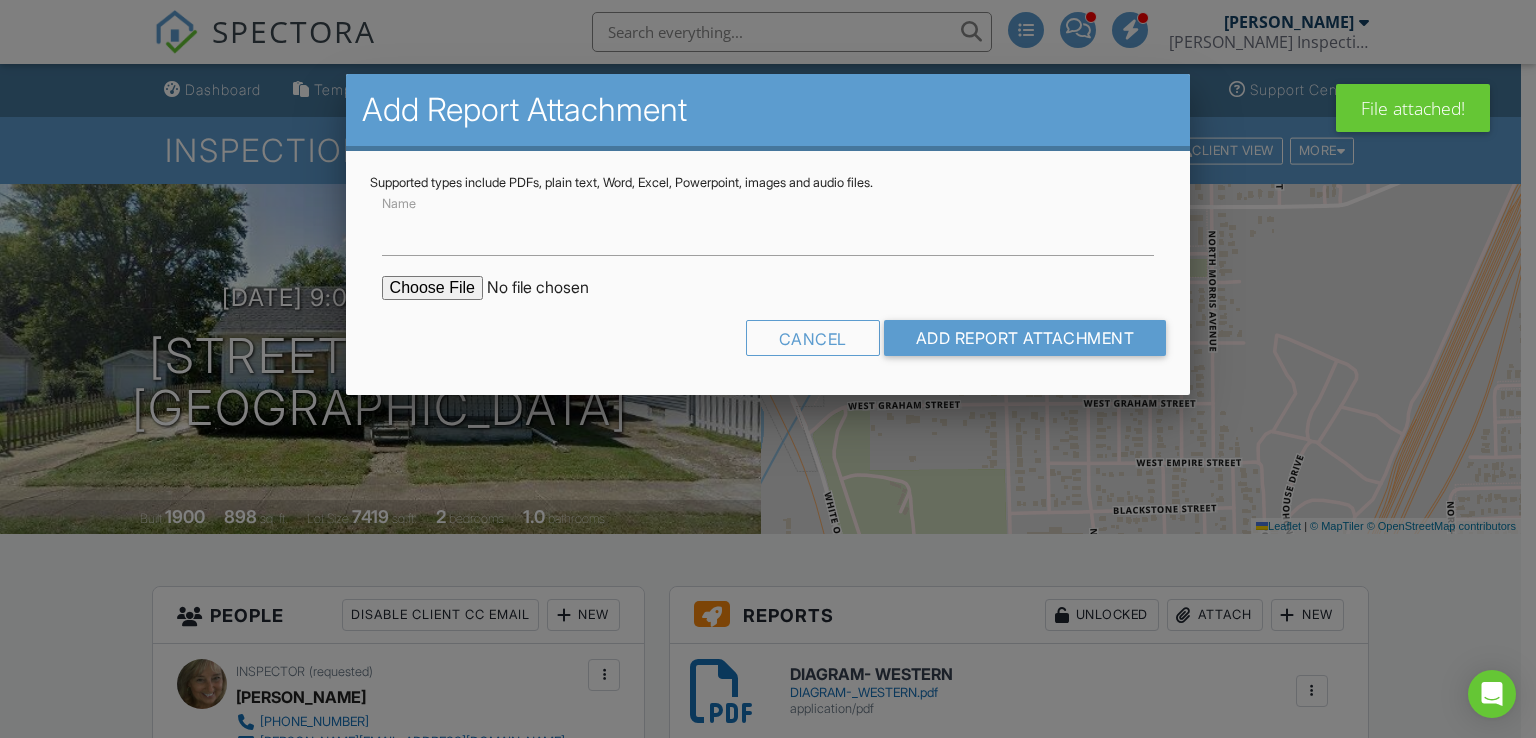 click at bounding box center (552, 288) 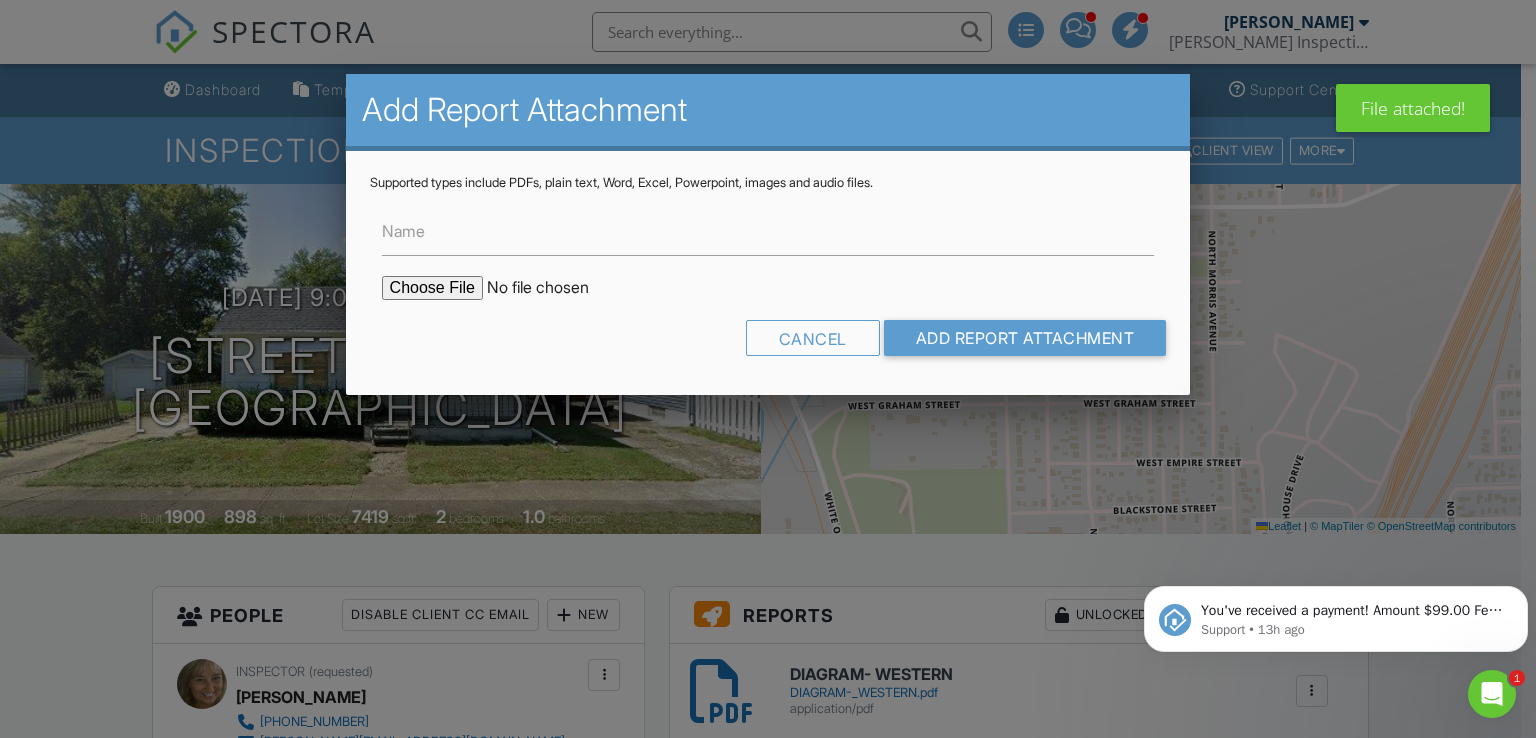 scroll, scrollTop: 0, scrollLeft: 0, axis: both 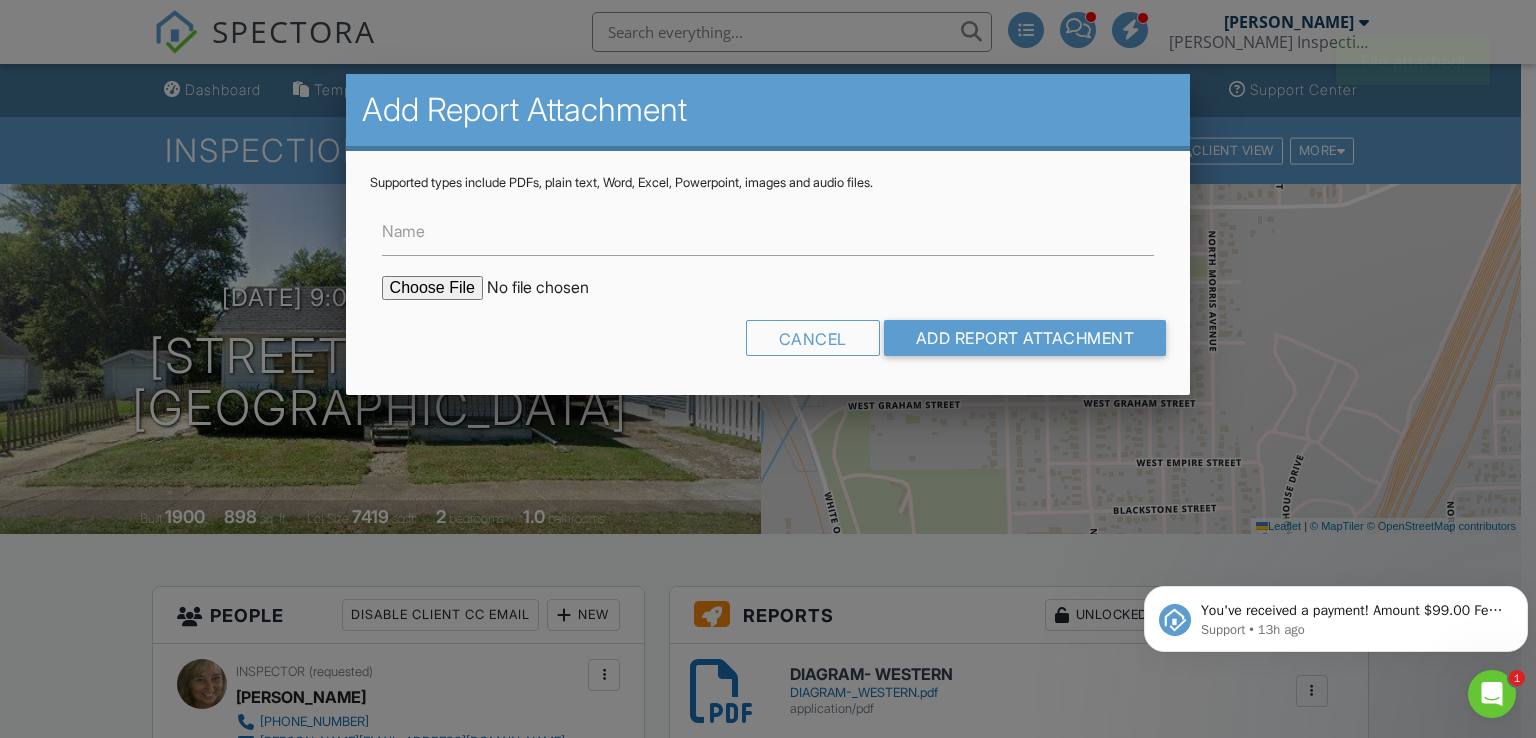 type on "C:\fakepath\1210 N WESTERN - LOWER LEVEL = 4.3.pdf" 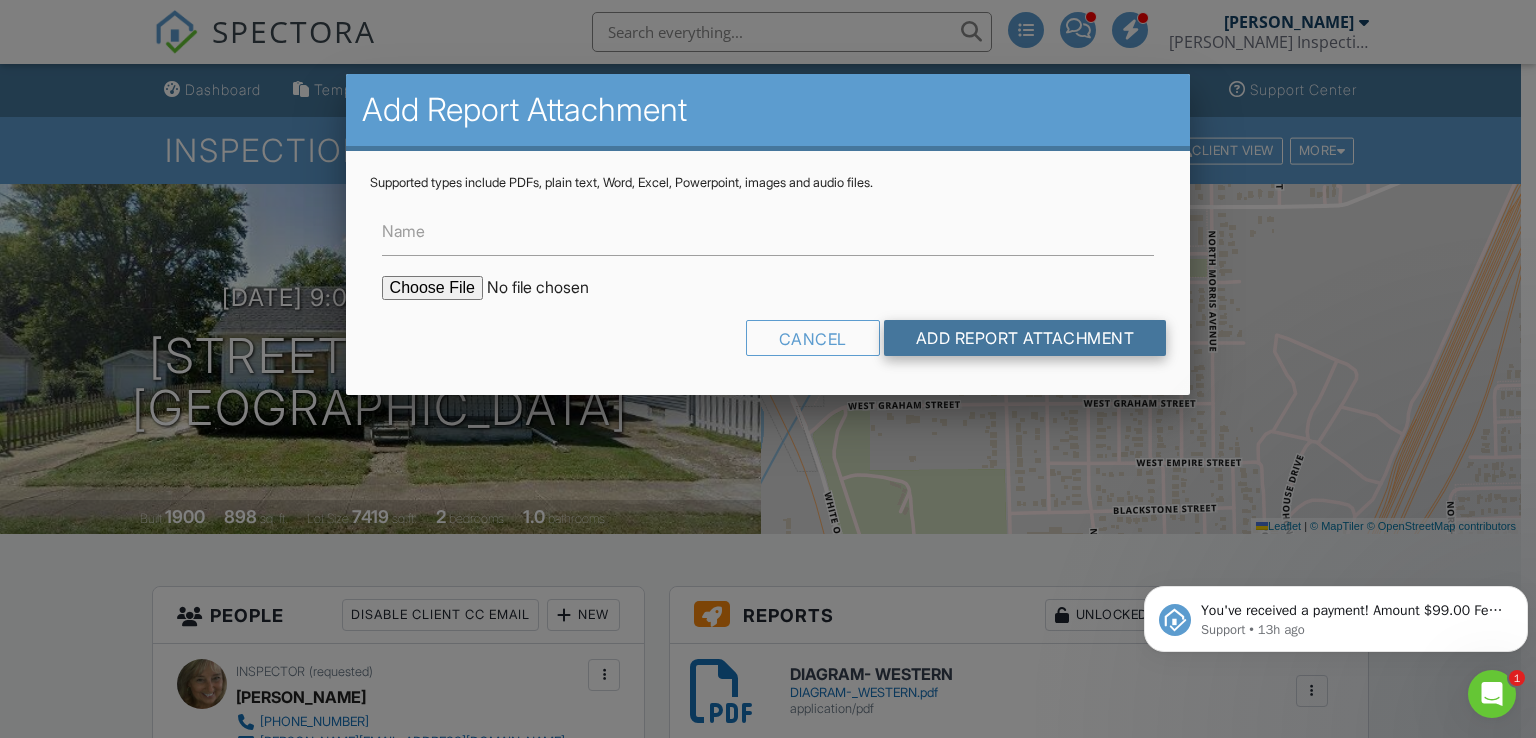click on "Add Report Attachment" at bounding box center [1025, 338] 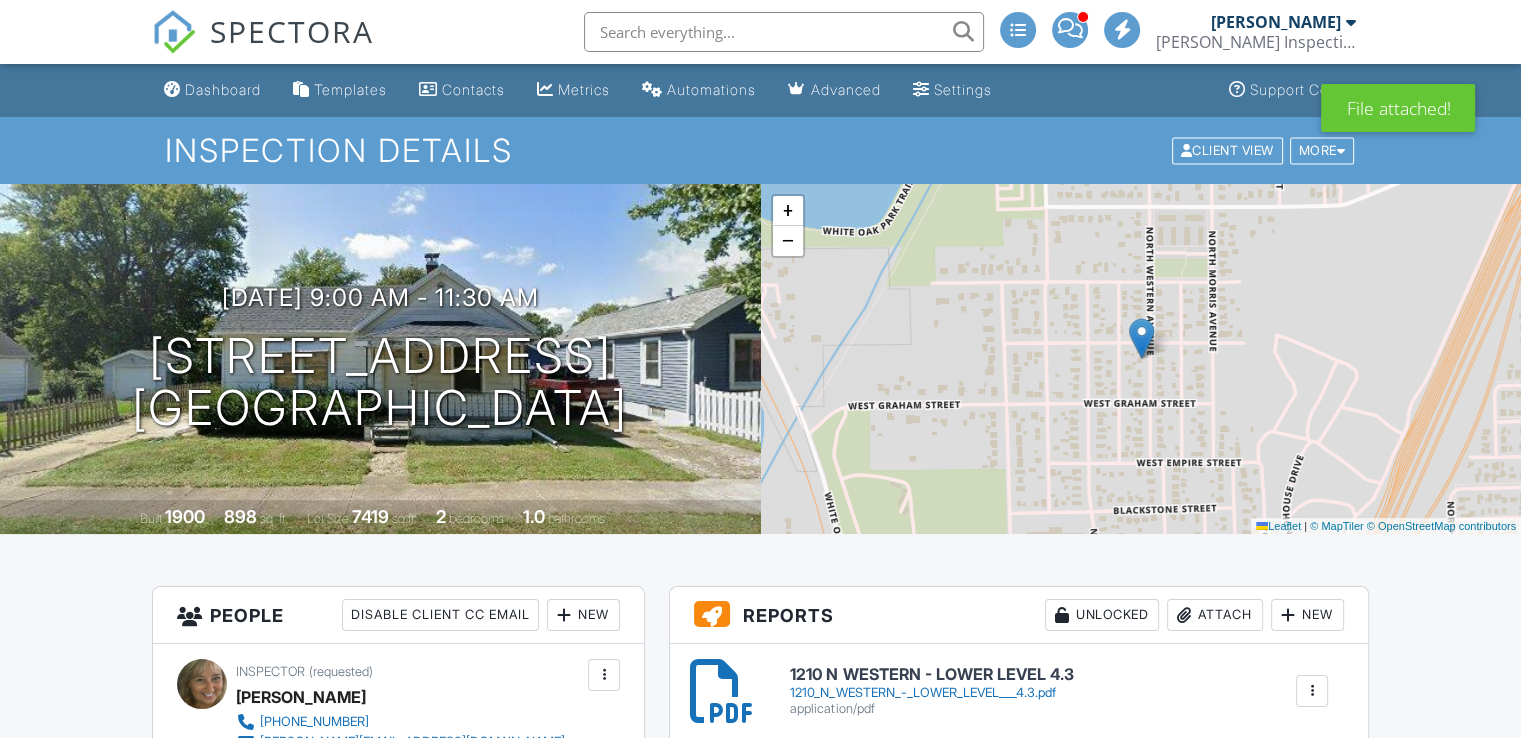 scroll, scrollTop: 250, scrollLeft: 0, axis: vertical 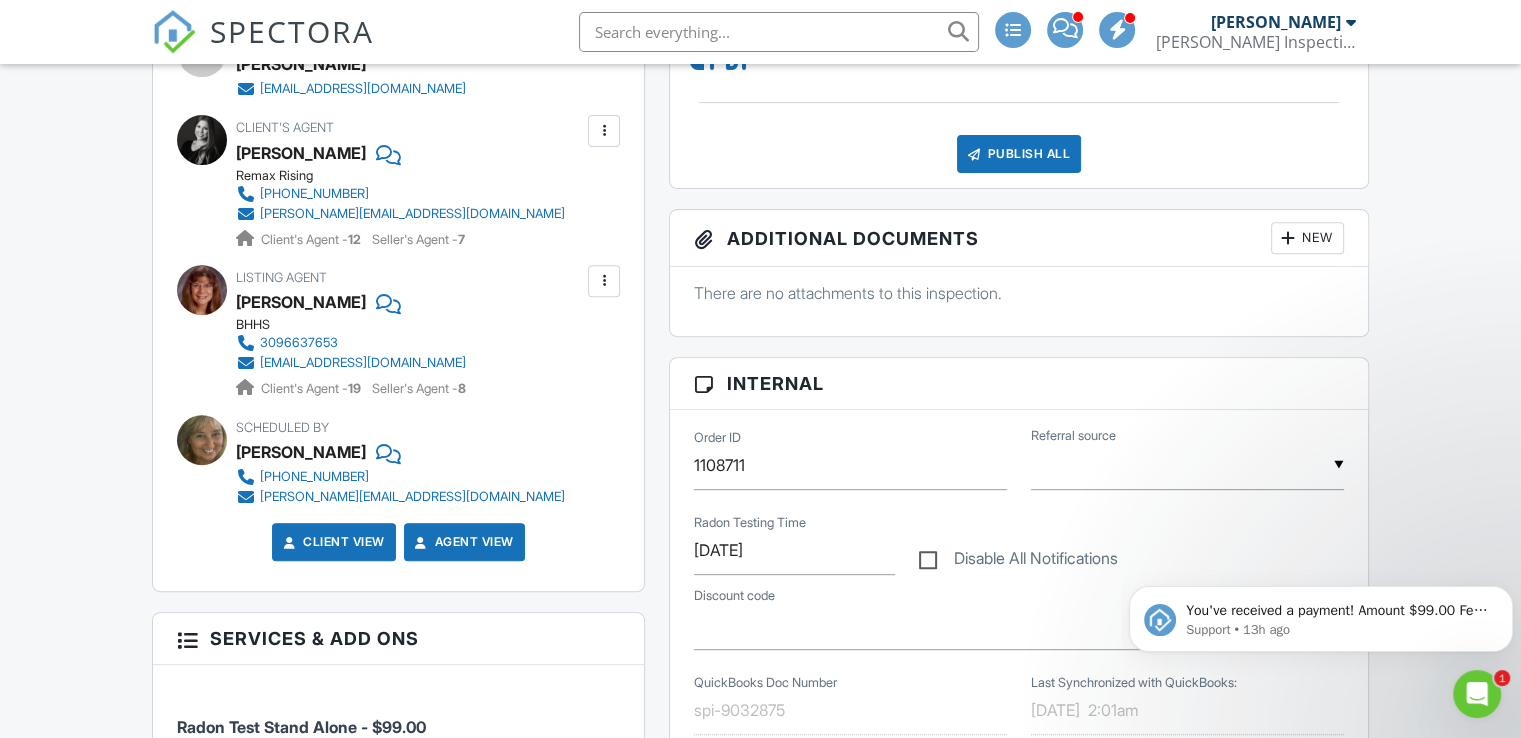 click on "Publish All" at bounding box center (1019, 154) 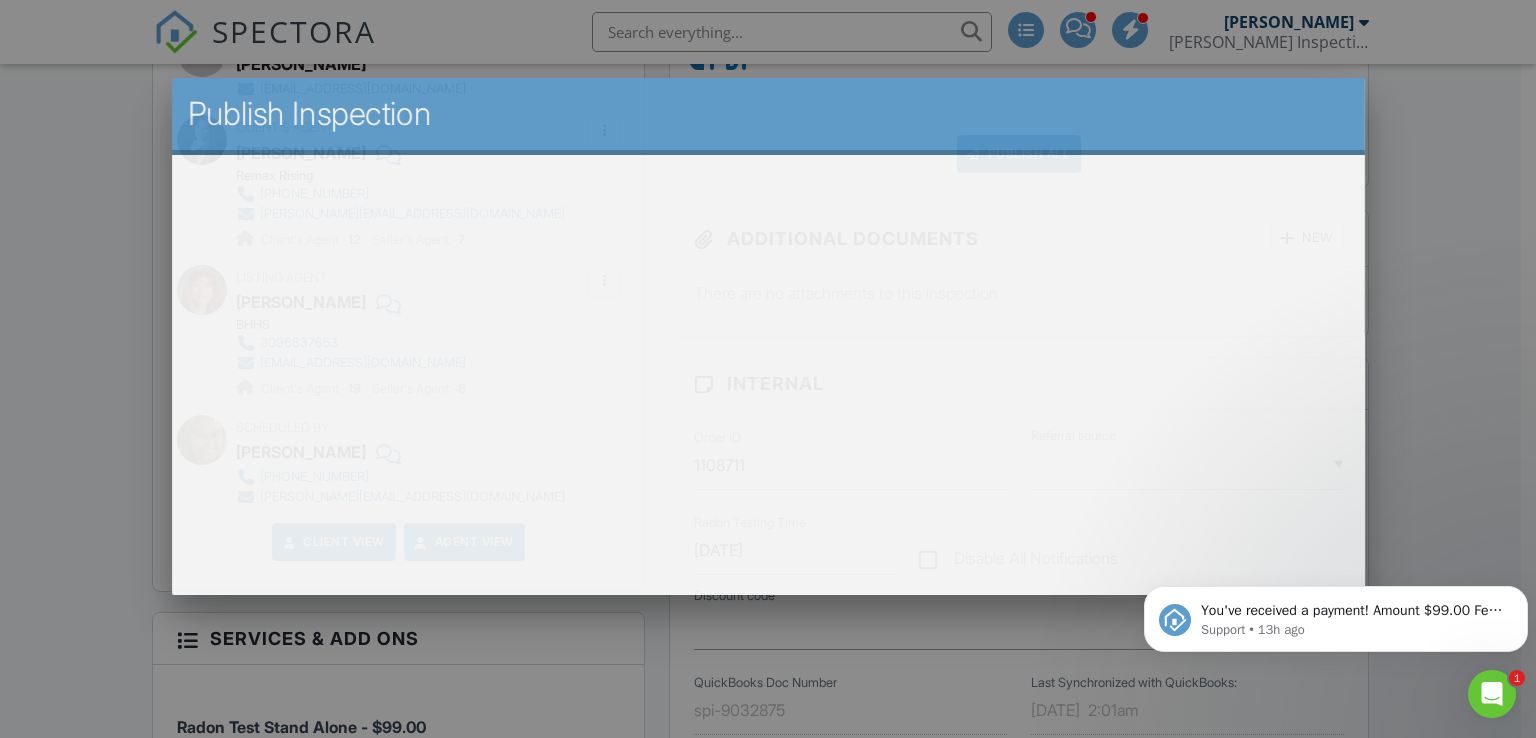 scroll, scrollTop: 0, scrollLeft: 0, axis: both 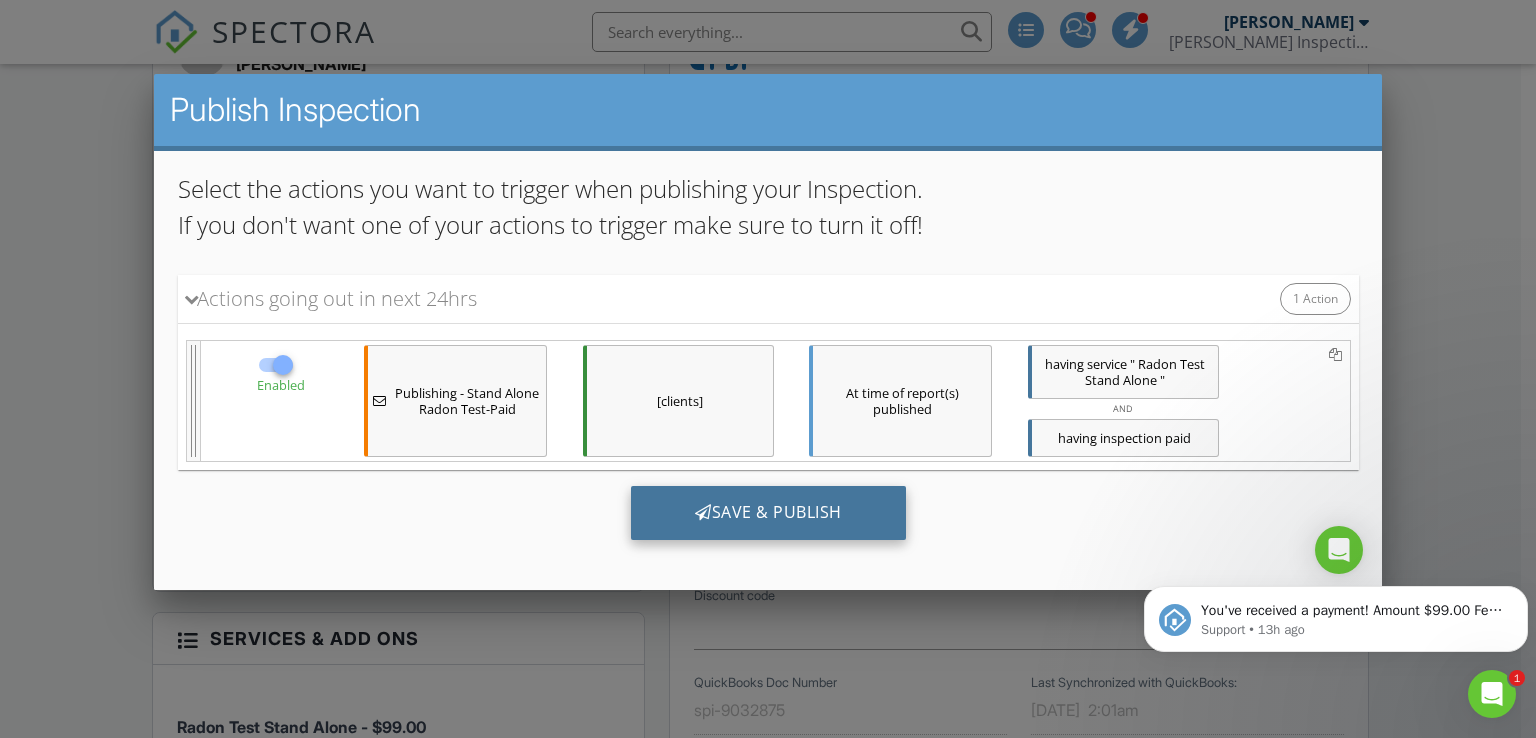 click on "Save & Publish" at bounding box center [767, 512] 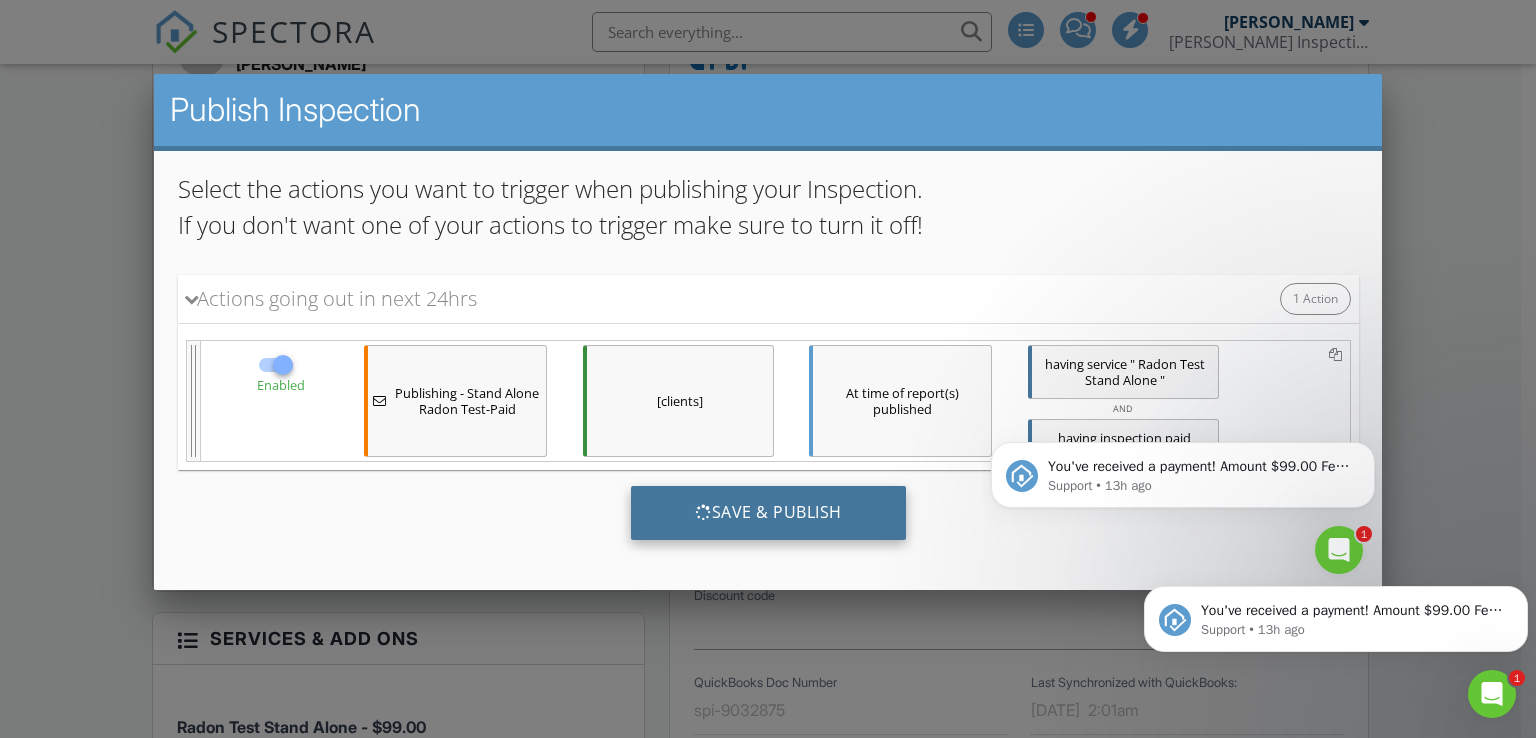 scroll, scrollTop: 0, scrollLeft: 0, axis: both 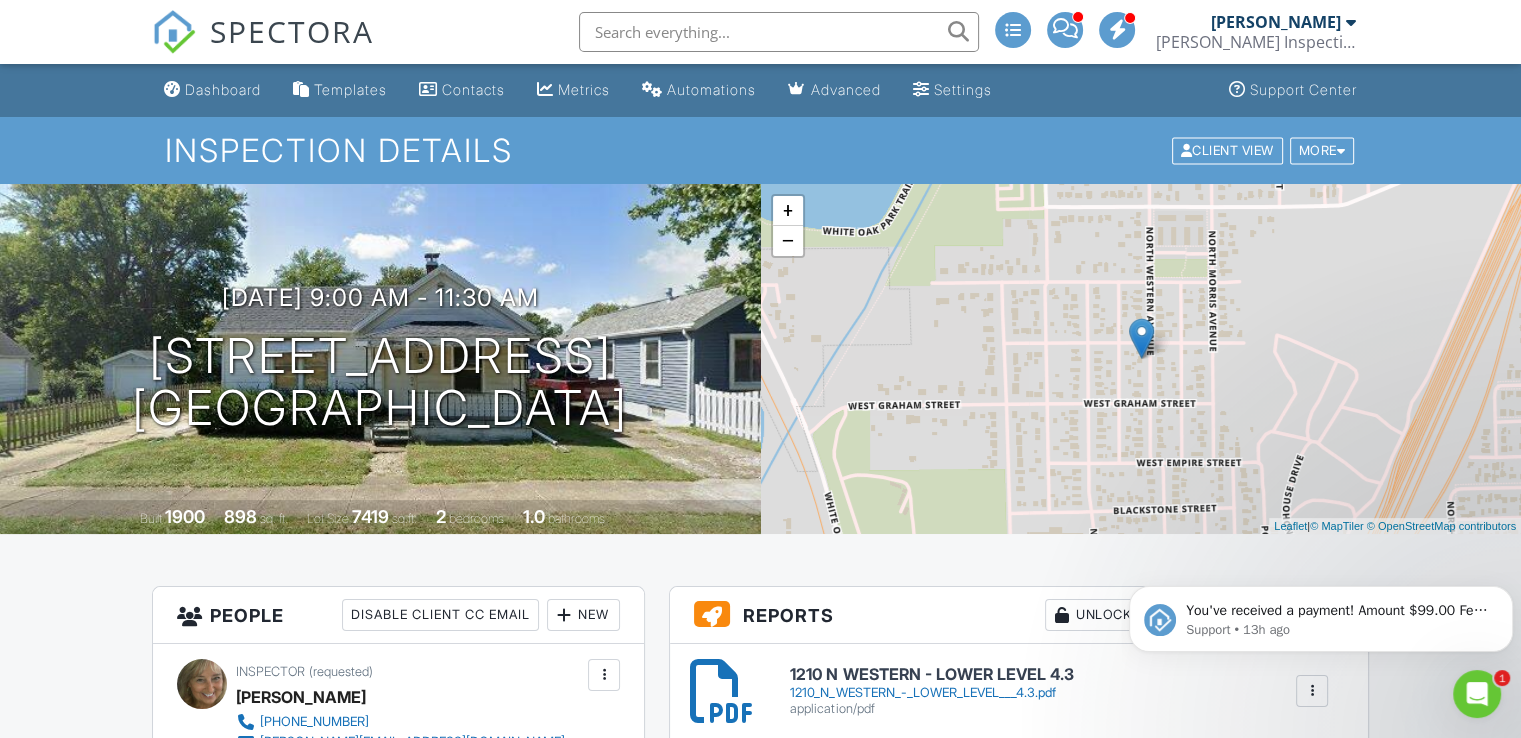 click 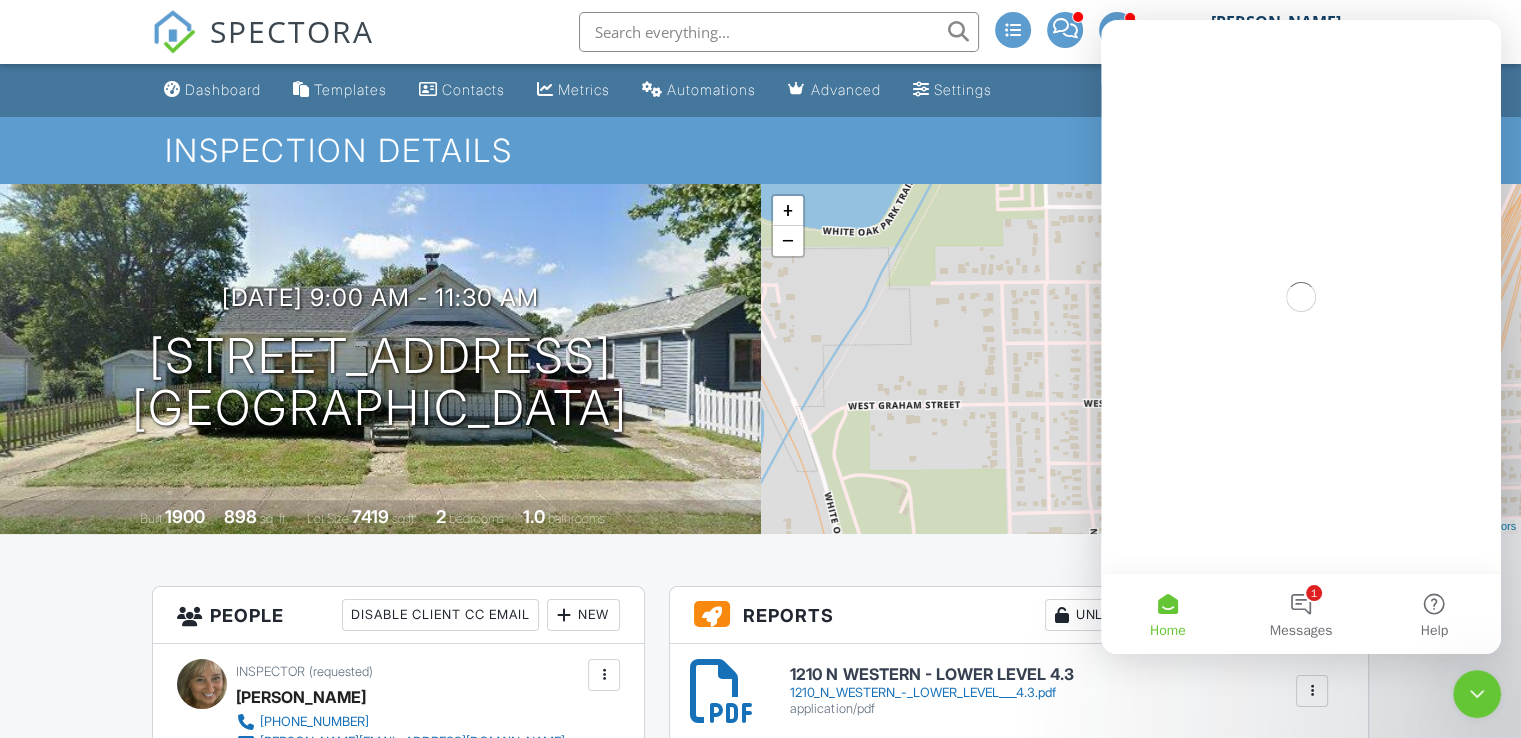 scroll, scrollTop: 0, scrollLeft: 0, axis: both 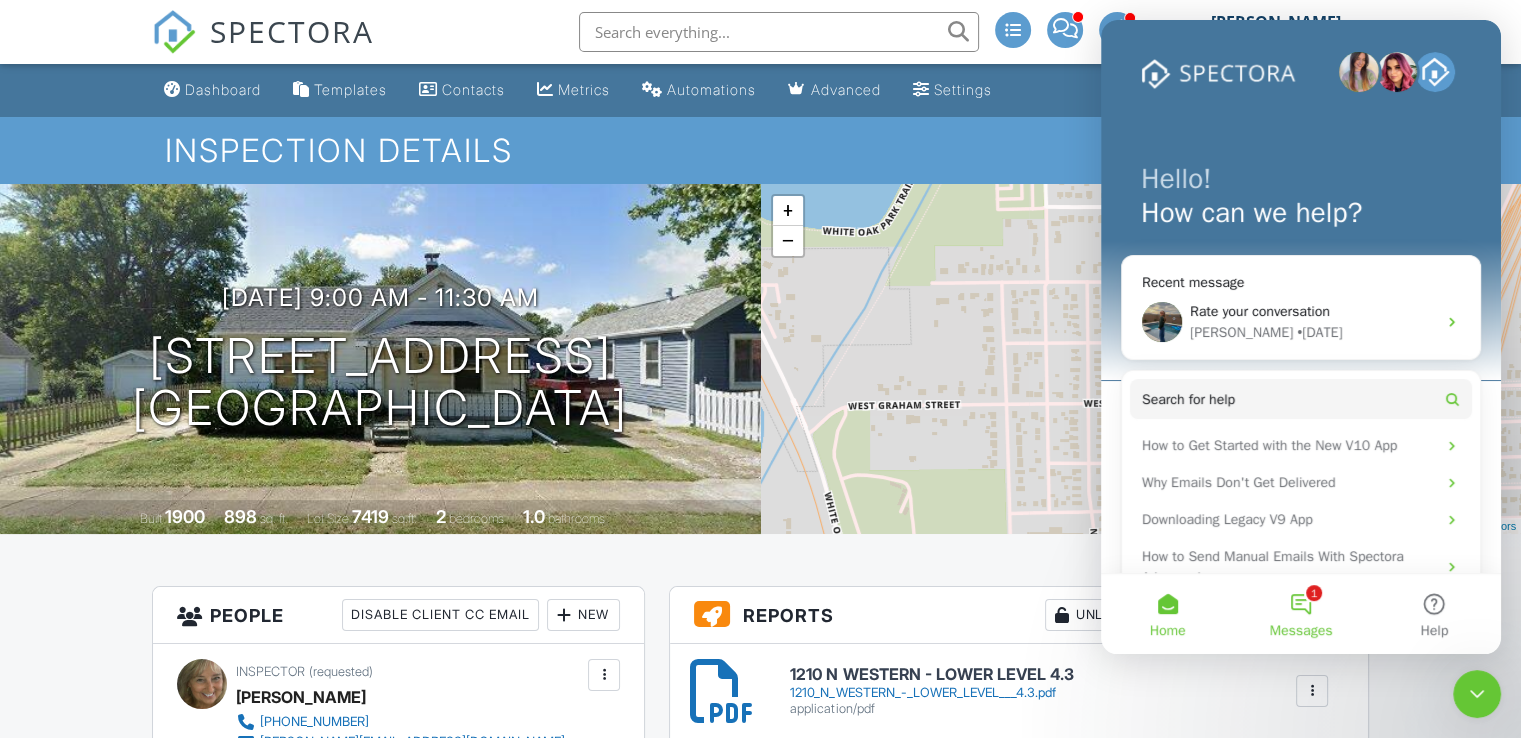 click on "1 Messages" at bounding box center [1300, 614] 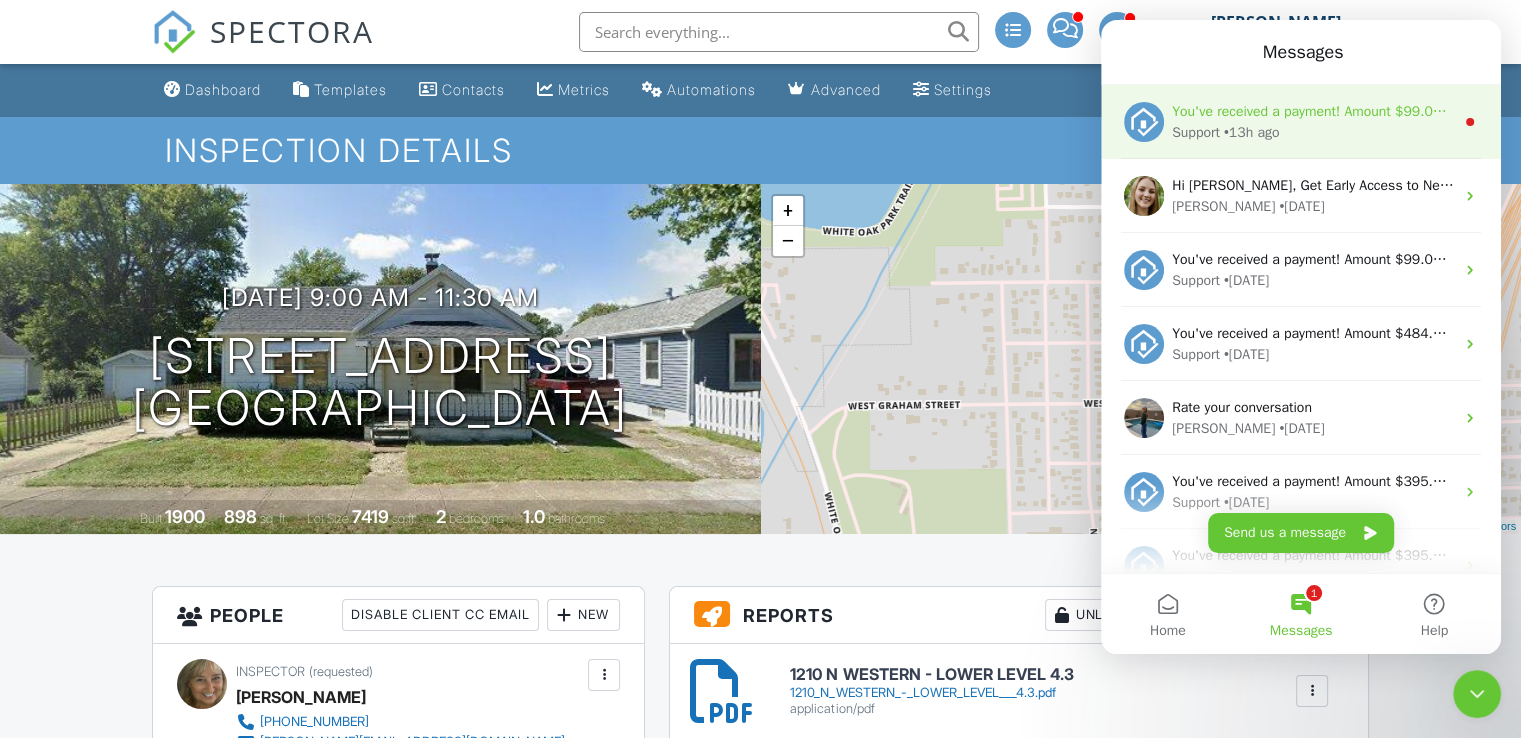 click on "You've received a payment!  Amount  $99.00  Fee  $3.02  Net  $95.98  Transaction #  pi_3RkCgBK7snlDGpRF0vIXnsmG  Inspection  1218 Orchard Rd Unit A, Bloomington, IL 61704 Payouts to your bank or debit card occur on a daily basis. Each payment usually takes two business days to process. You can view your pending payout amount here. If you have any questions reach out on our chat bubble at app.spectora.com." at bounding box center [1313, 111] 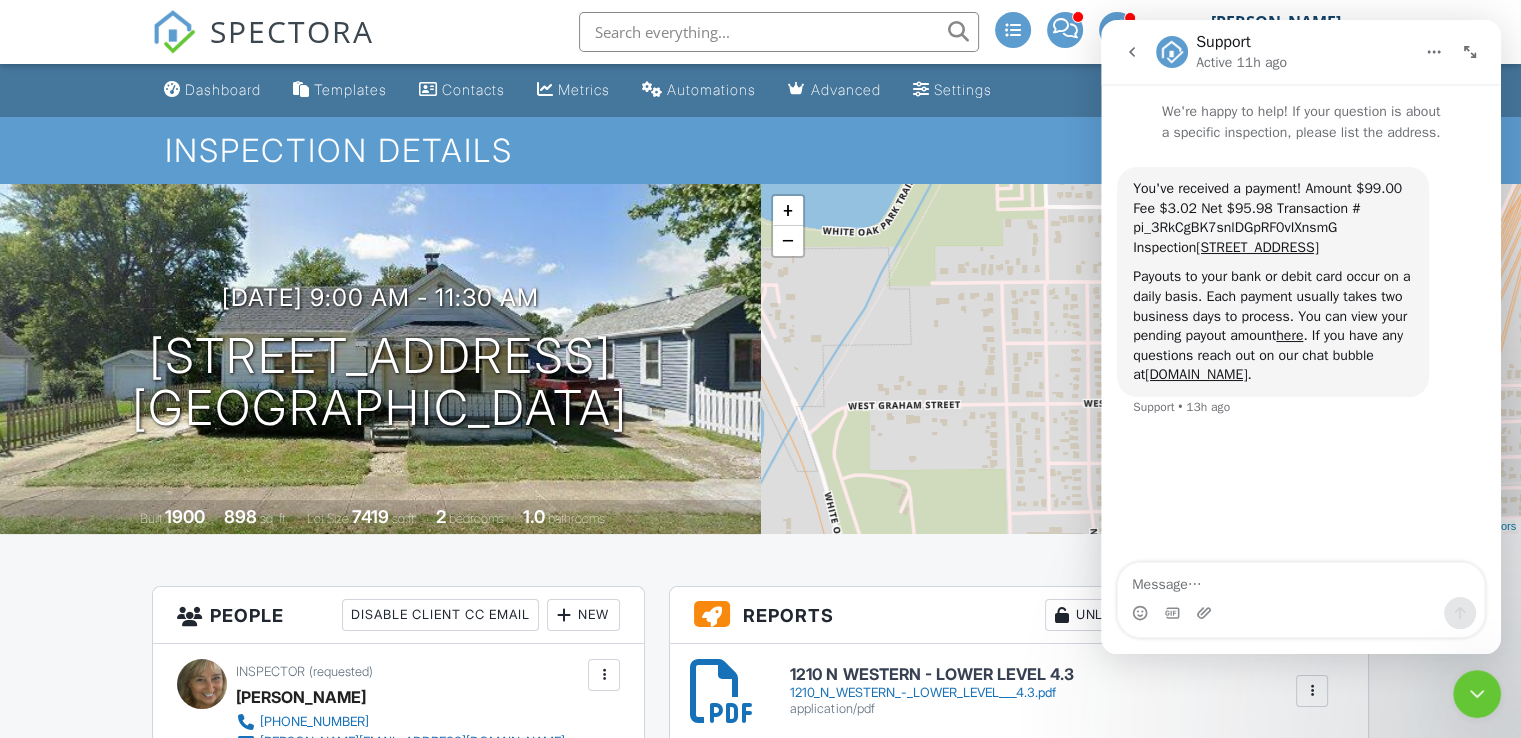 click 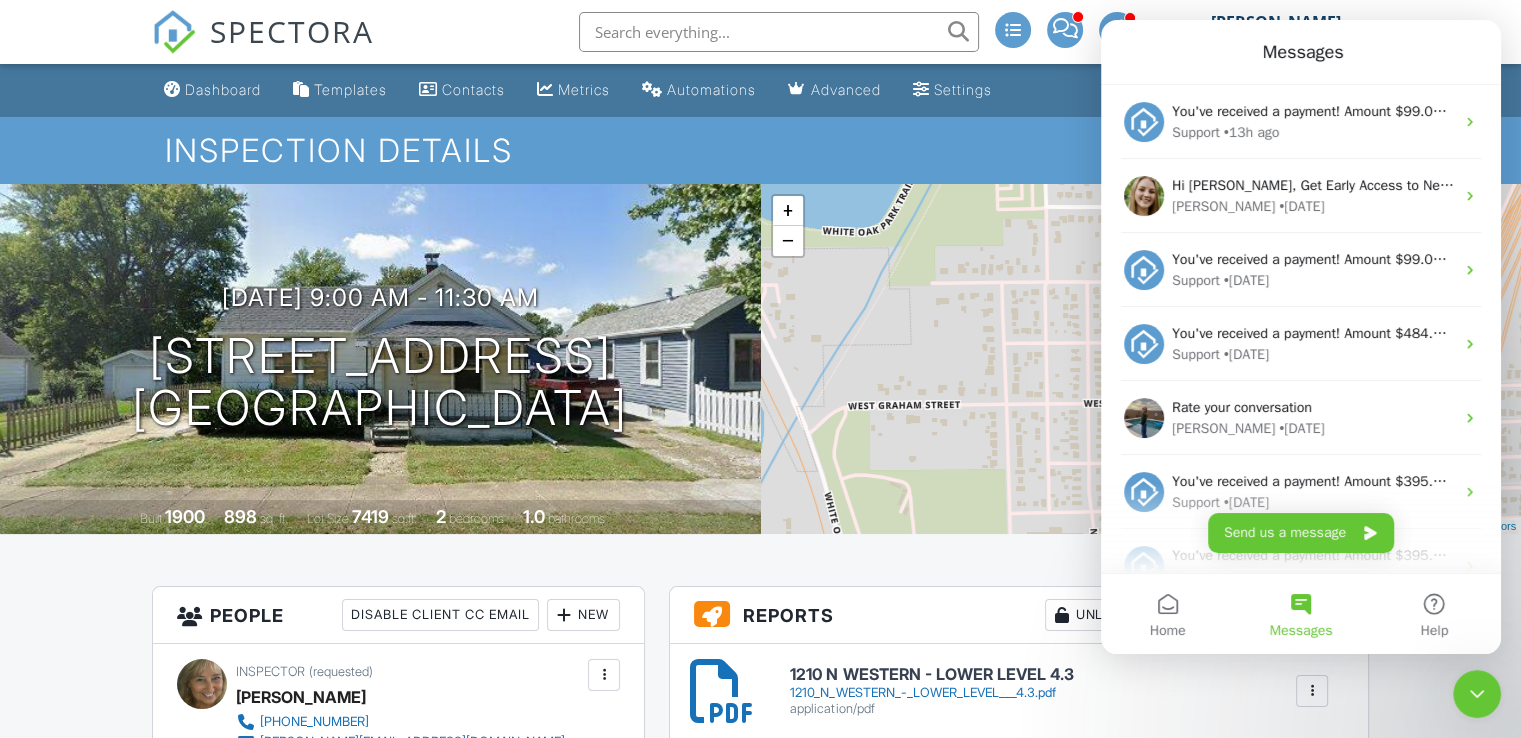 scroll, scrollTop: 0, scrollLeft: 0, axis: both 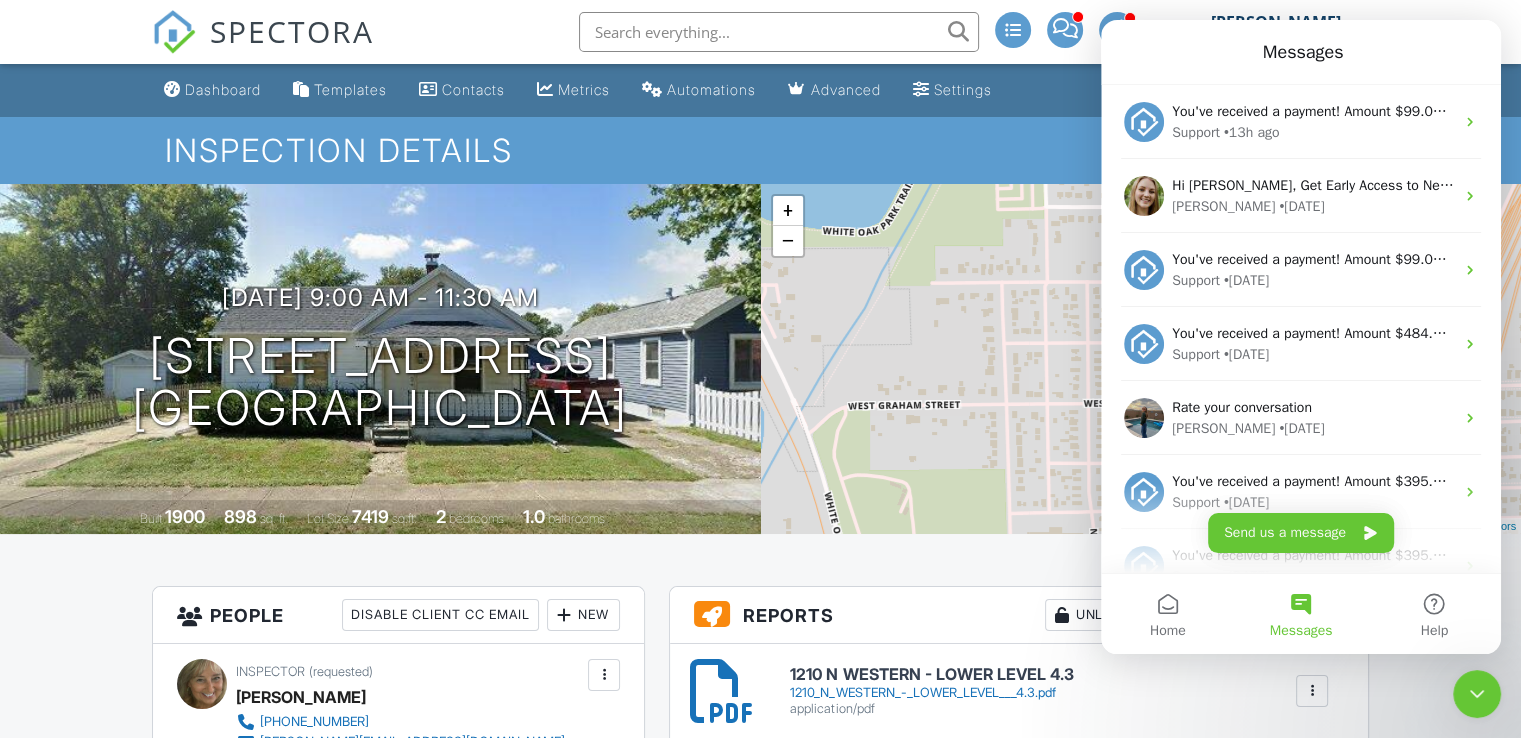 click at bounding box center (1477, 694) 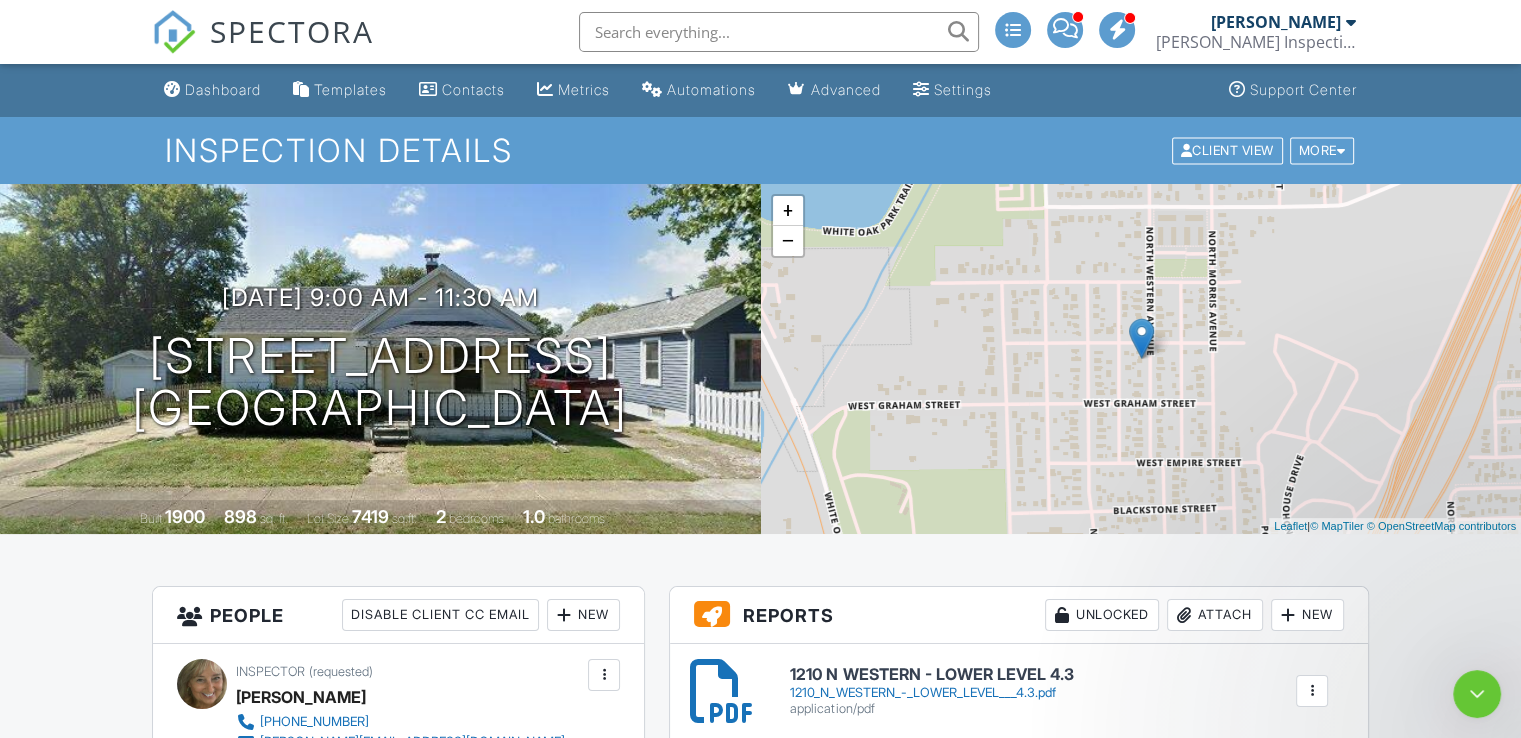 scroll, scrollTop: 0, scrollLeft: 0, axis: both 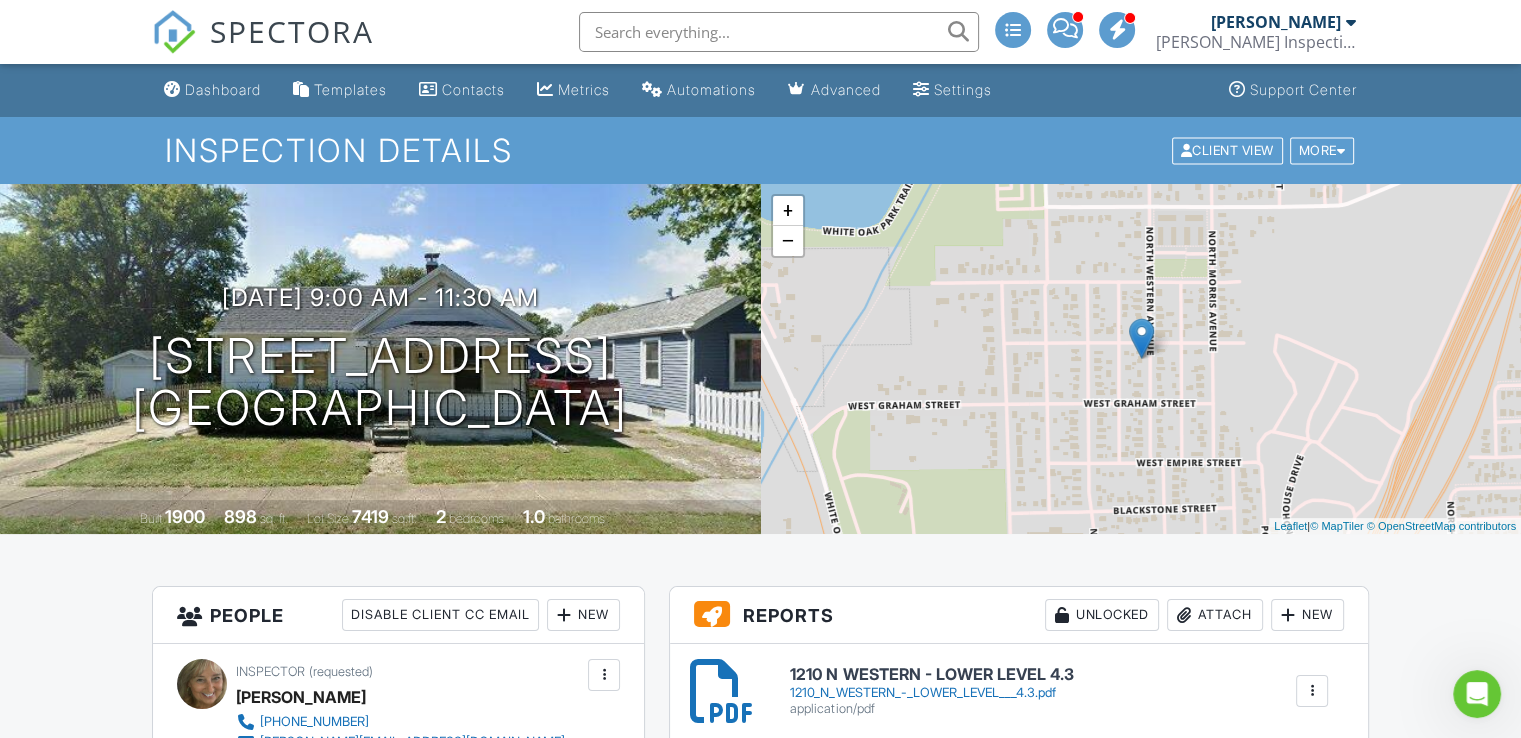 click at bounding box center (779, 32) 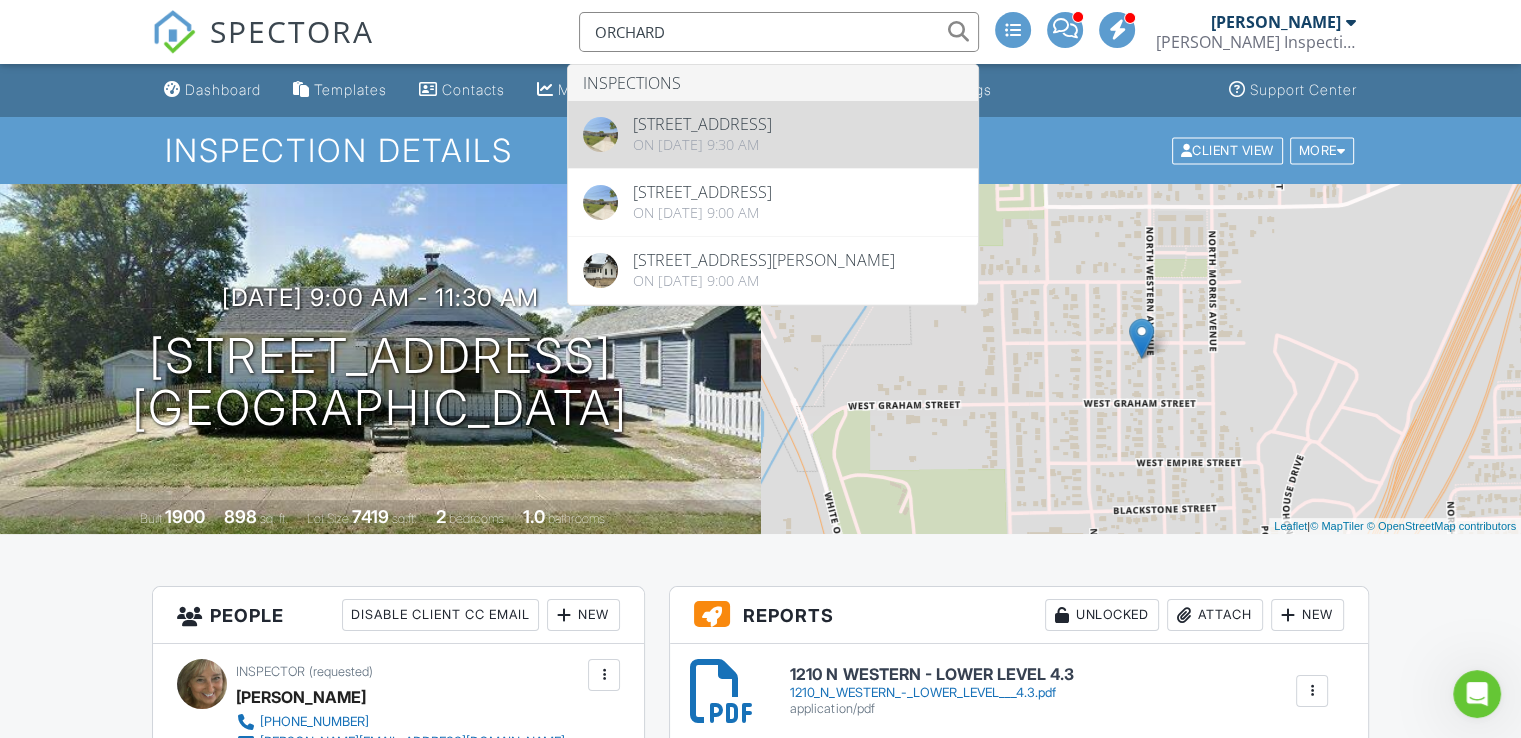 type on "ORCHARD" 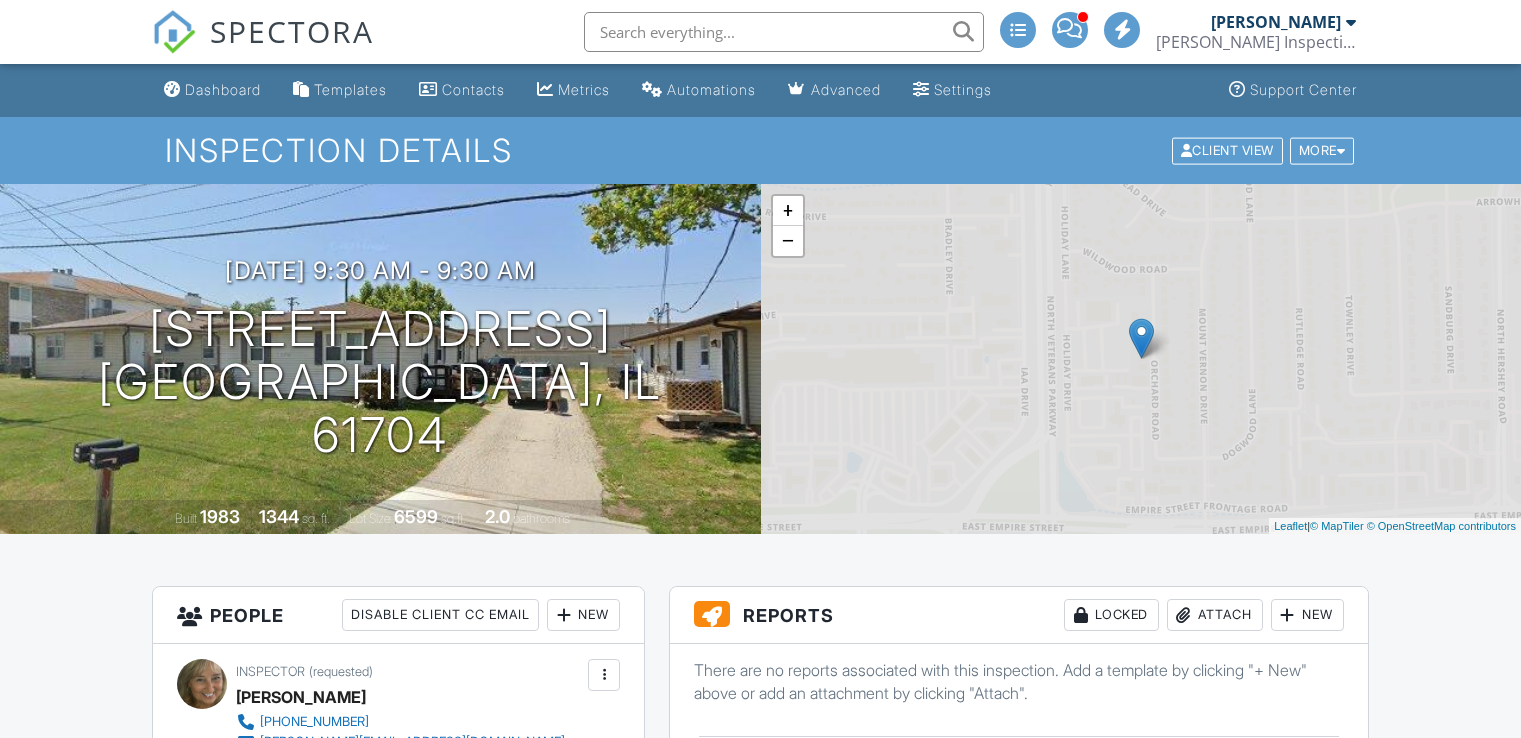 scroll, scrollTop: 0, scrollLeft: 0, axis: both 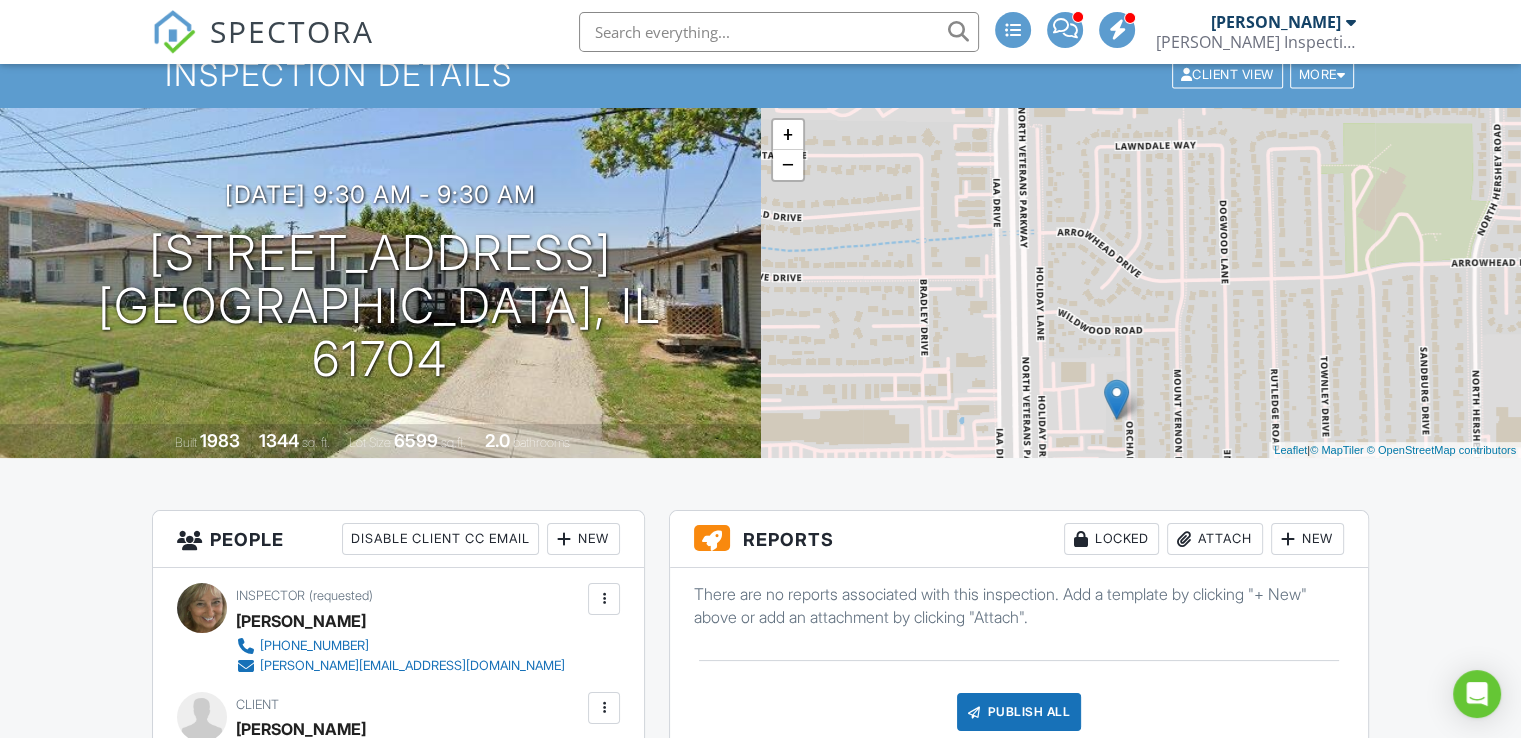 click at bounding box center (779, 32) 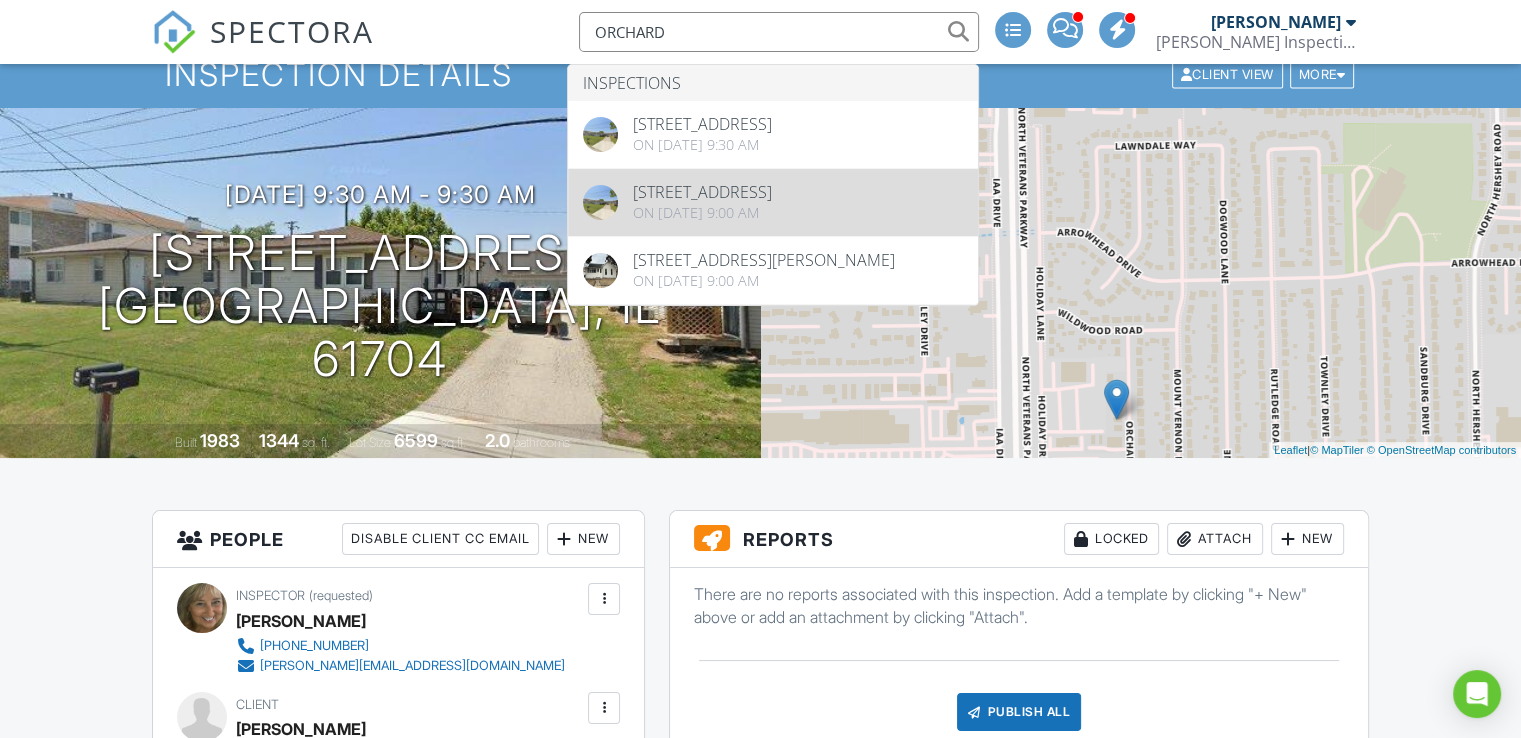 type on "ORCHARD" 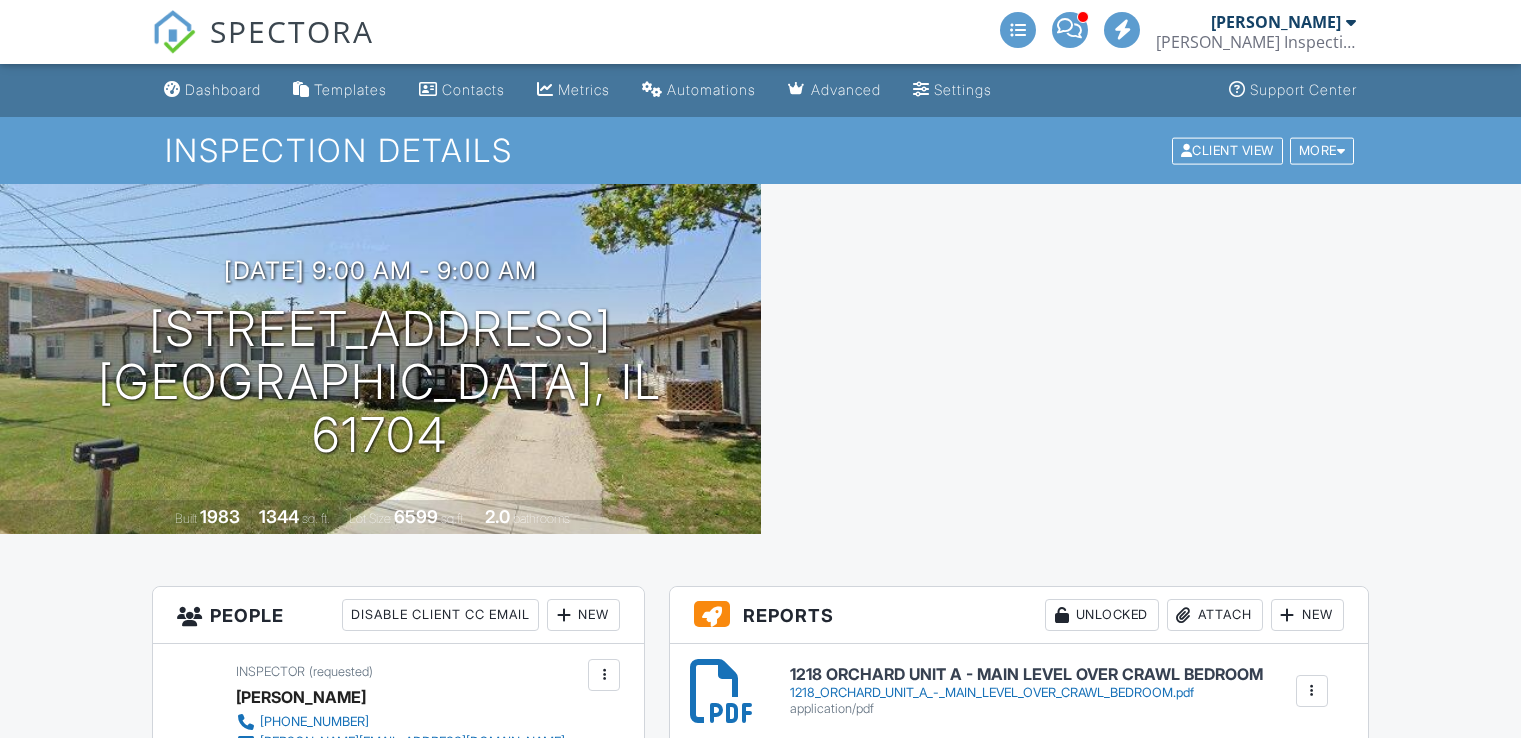 scroll, scrollTop: 0, scrollLeft: 0, axis: both 